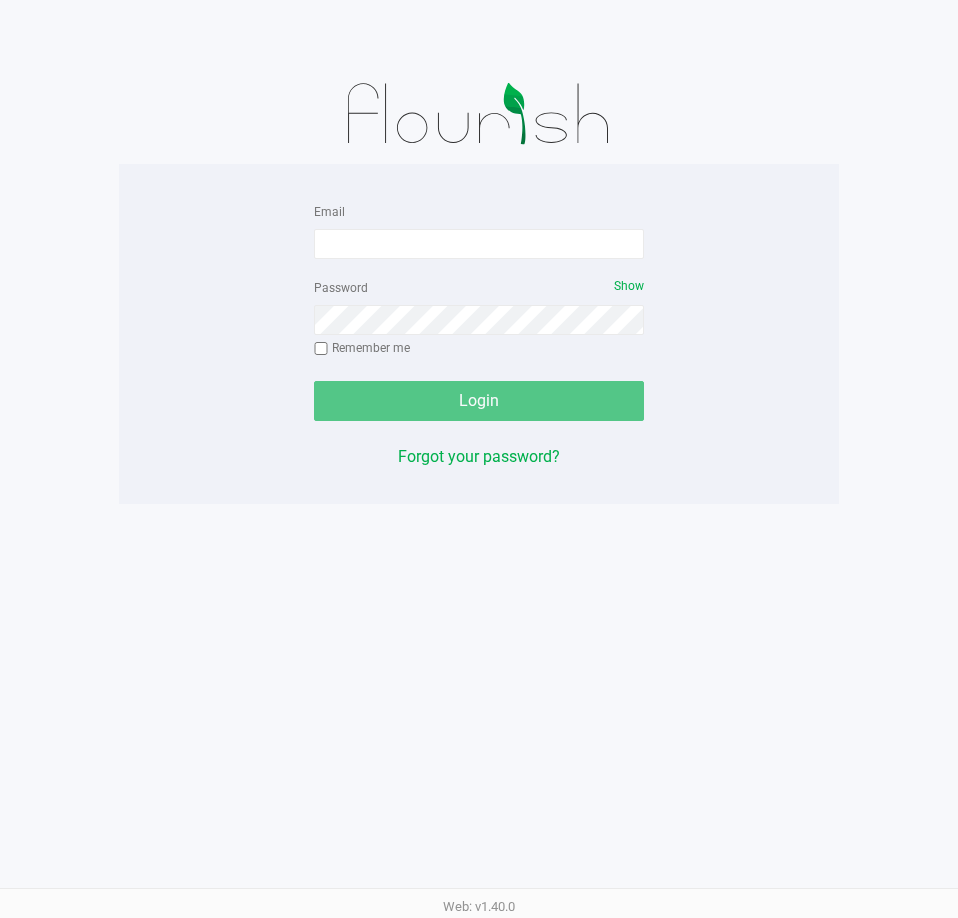 scroll, scrollTop: 0, scrollLeft: 0, axis: both 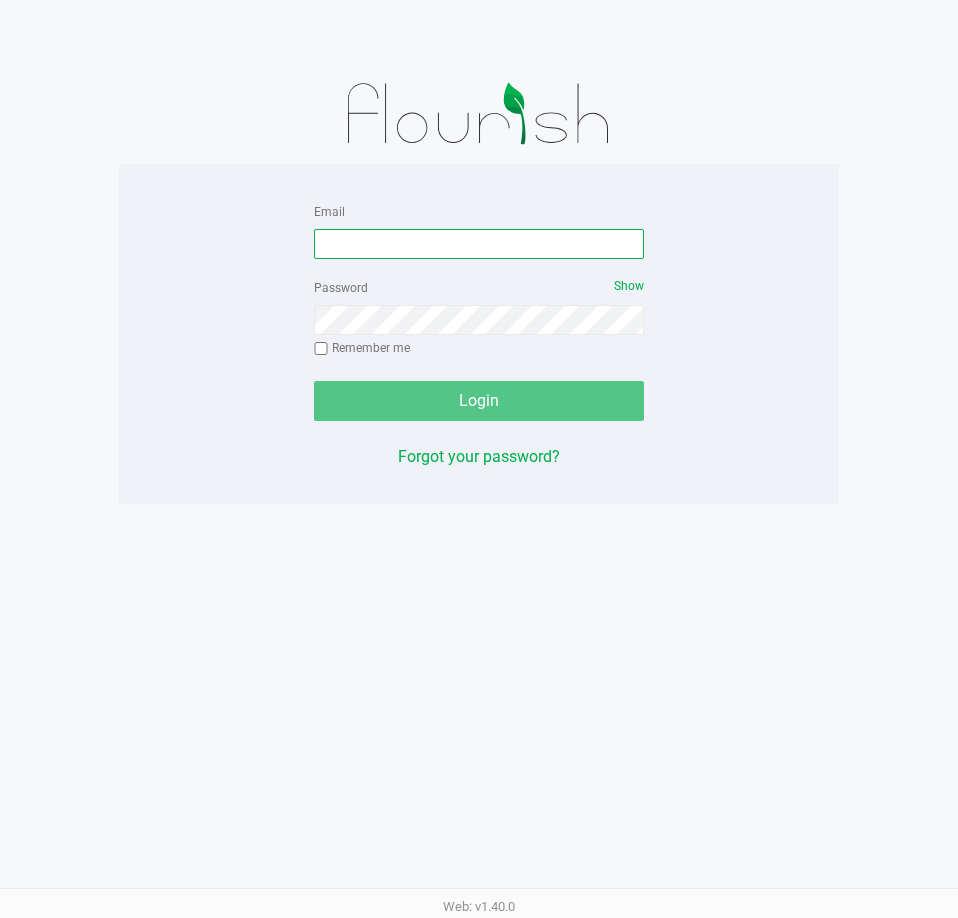 click on "Email" at bounding box center (479, 244) 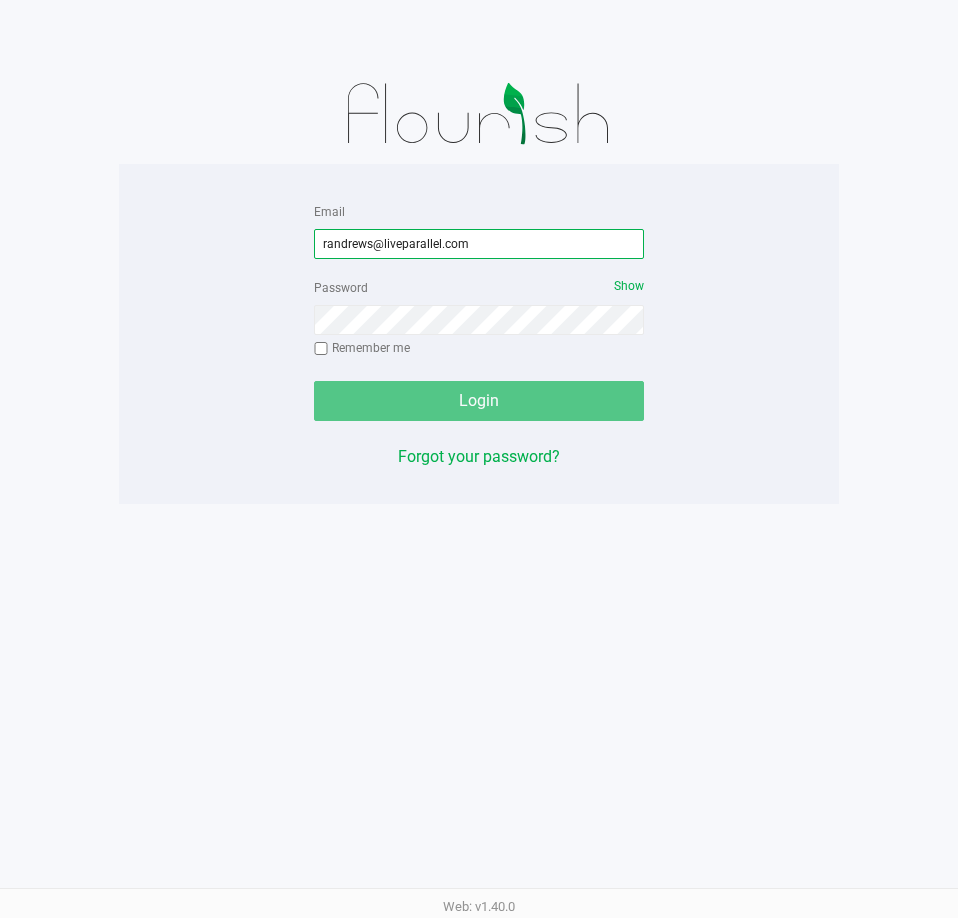 type on "randrews@liveparallel.com" 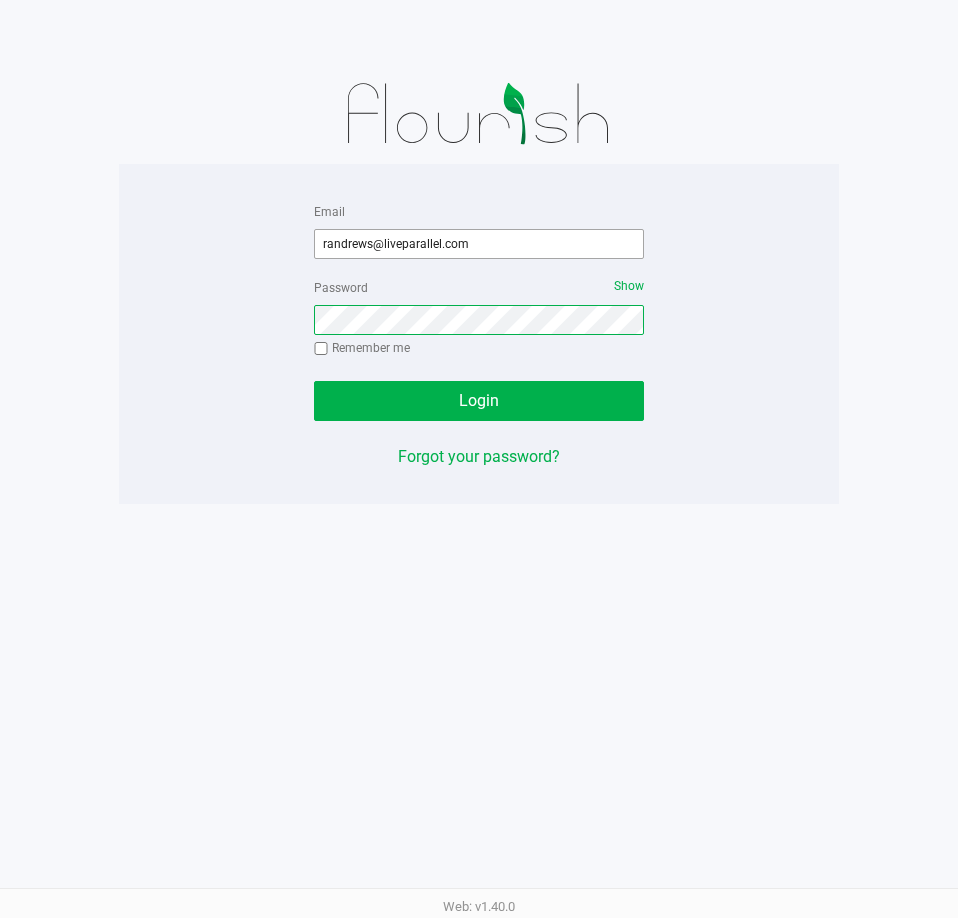 click on "Login" 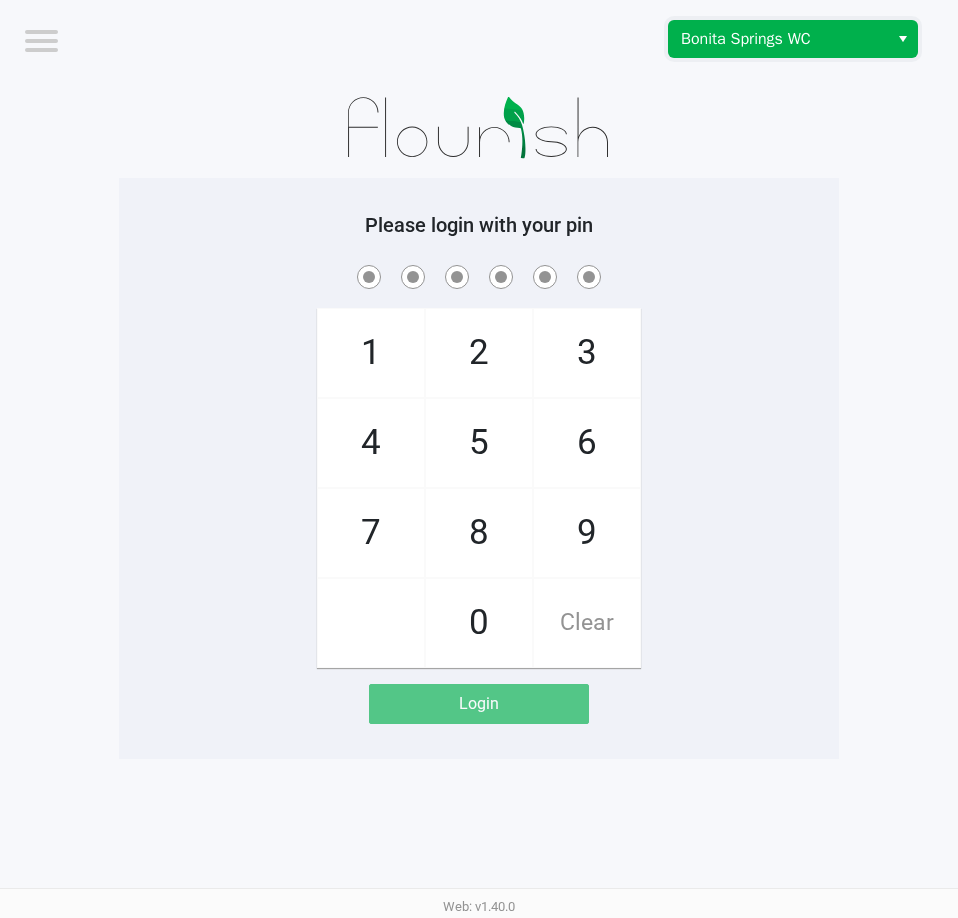 click on "Bonita Springs WC" at bounding box center (778, 39) 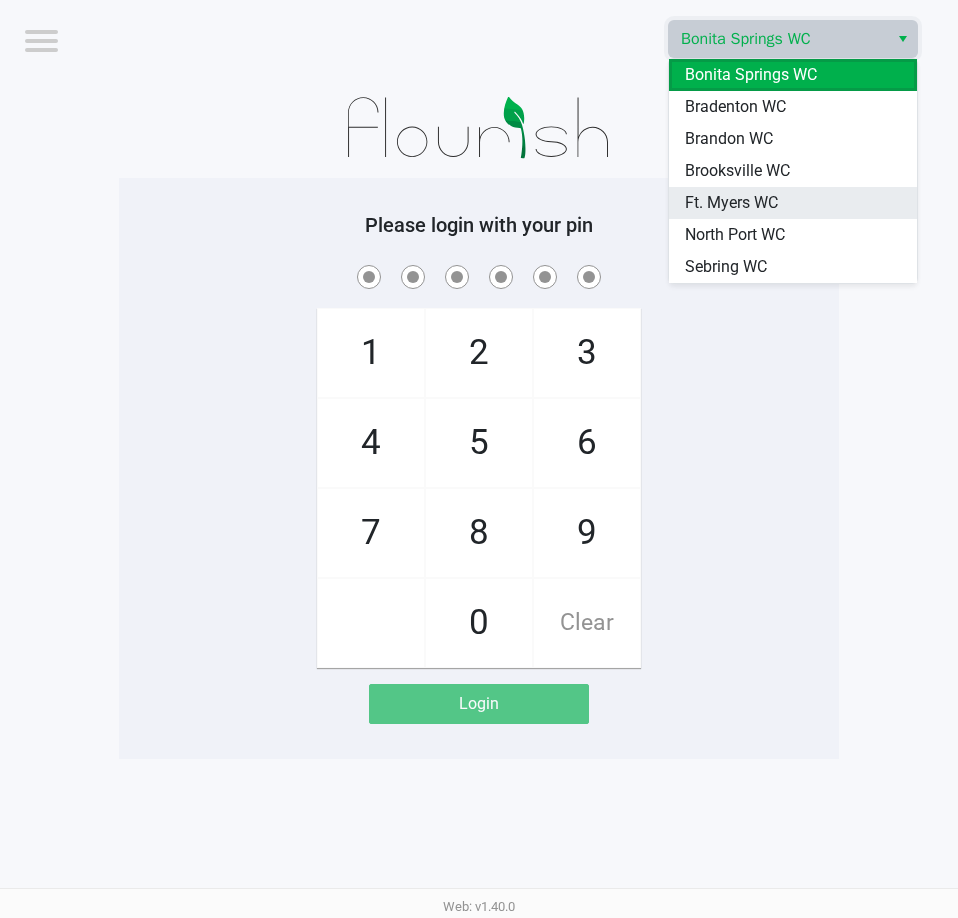 click on "Ft. Myers WC" at bounding box center [731, 203] 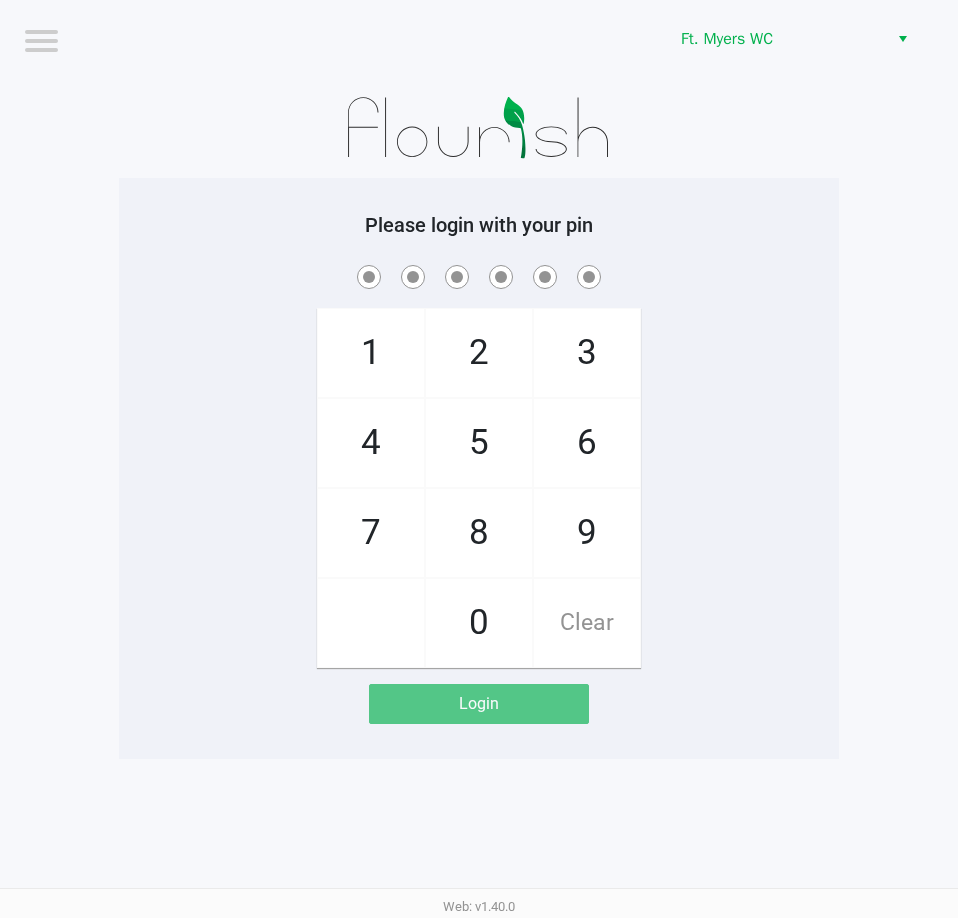 click on "Please login with your pin  1   4   7       2   5   8   0   3   6   9   Clear   Login" 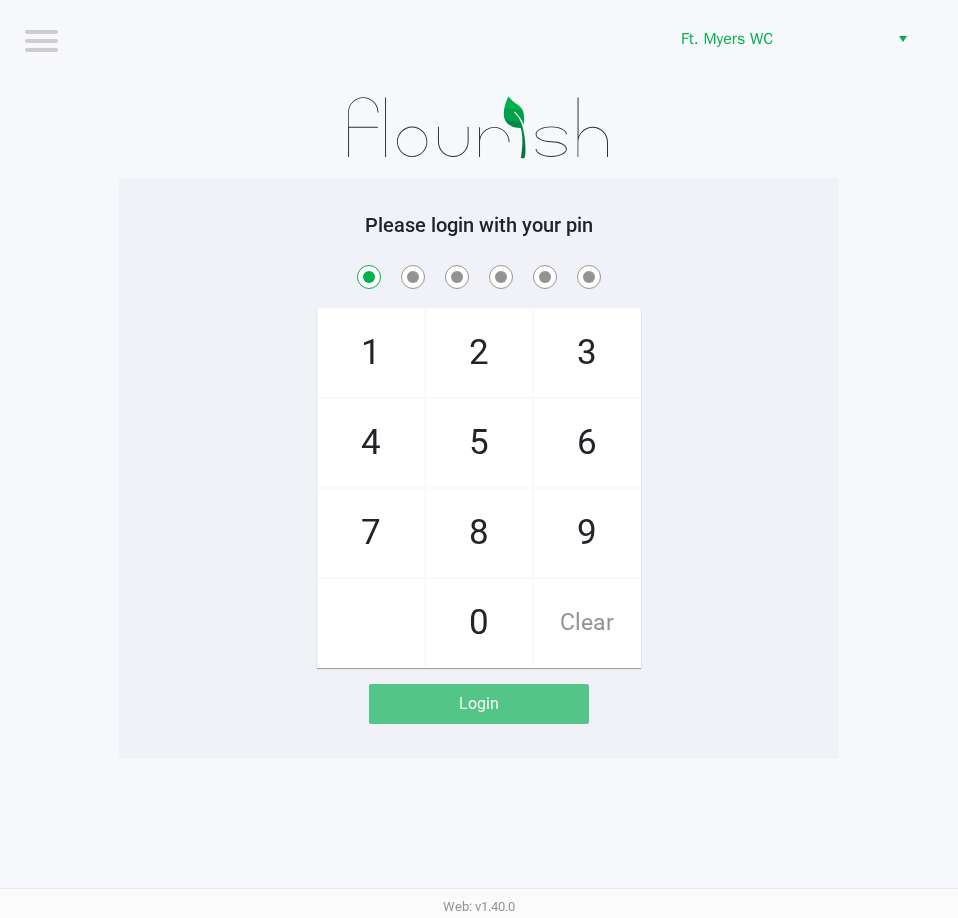 checkbox on "true" 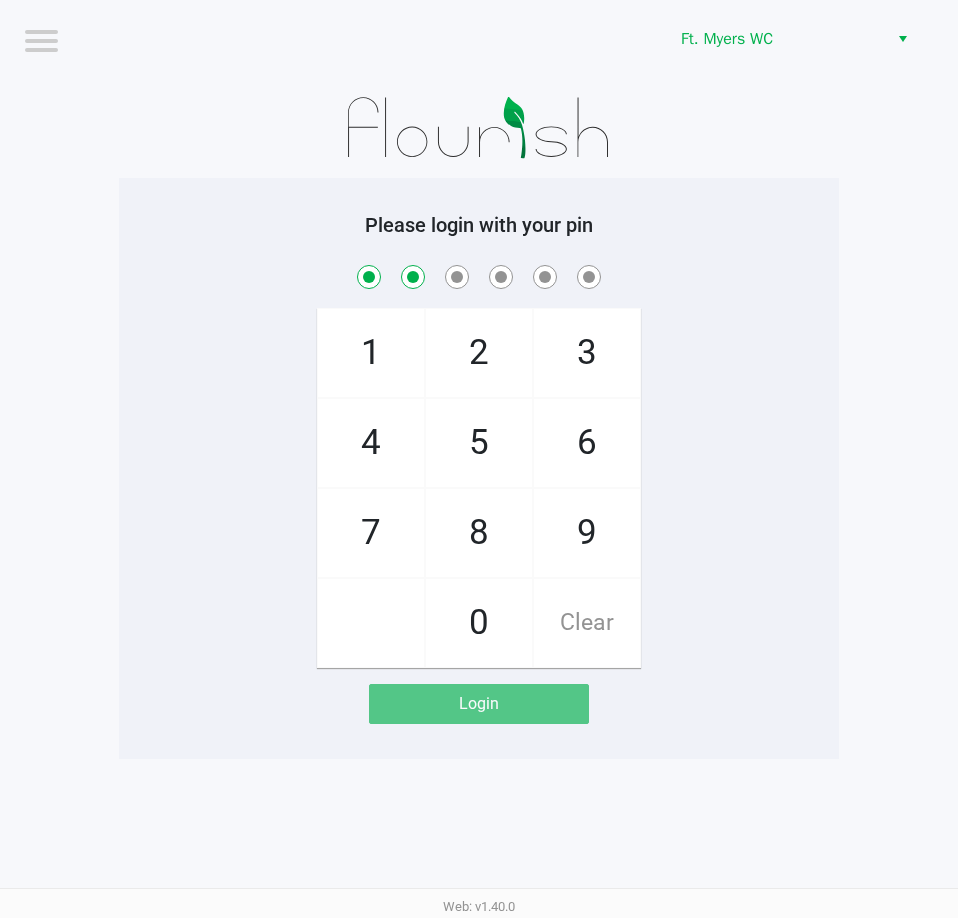 checkbox on "true" 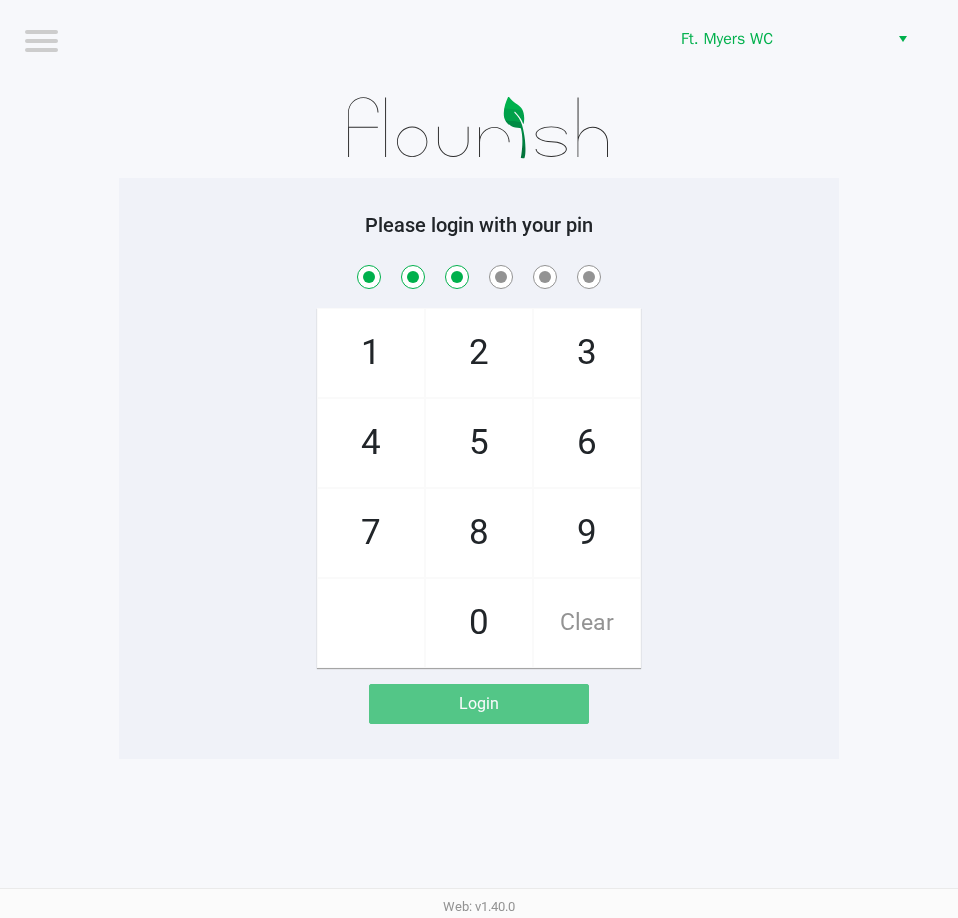 checkbox on "true" 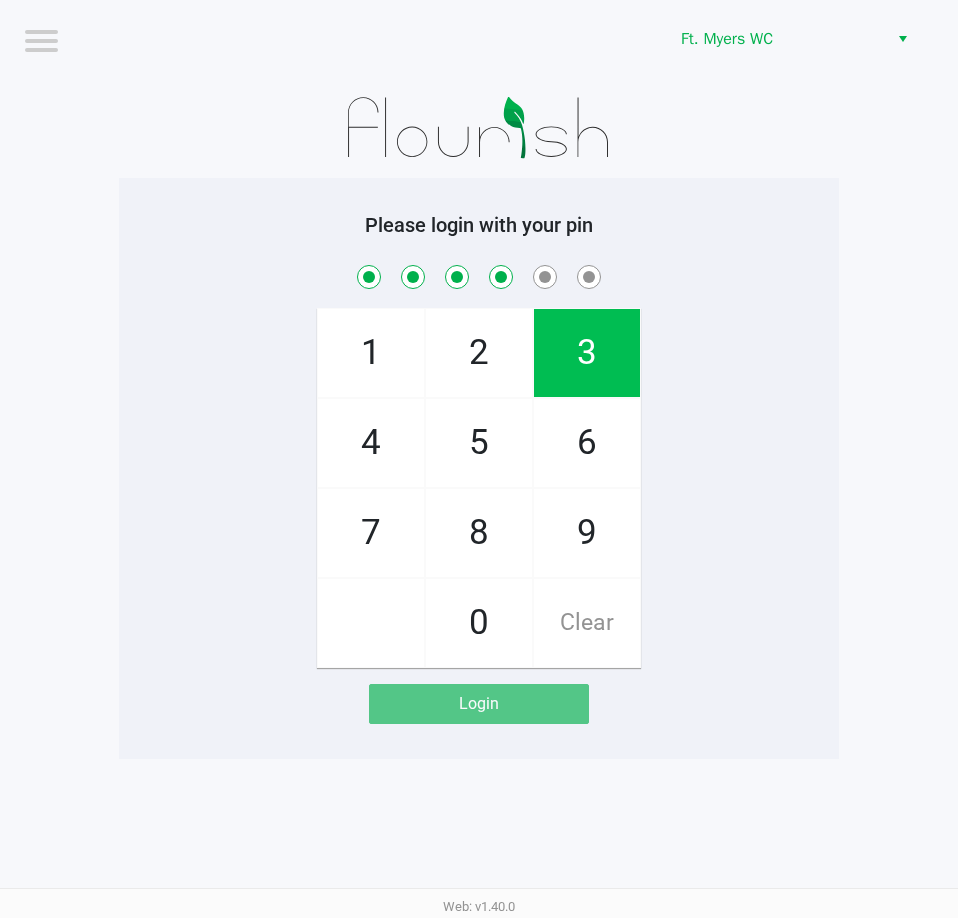 checkbox on "true" 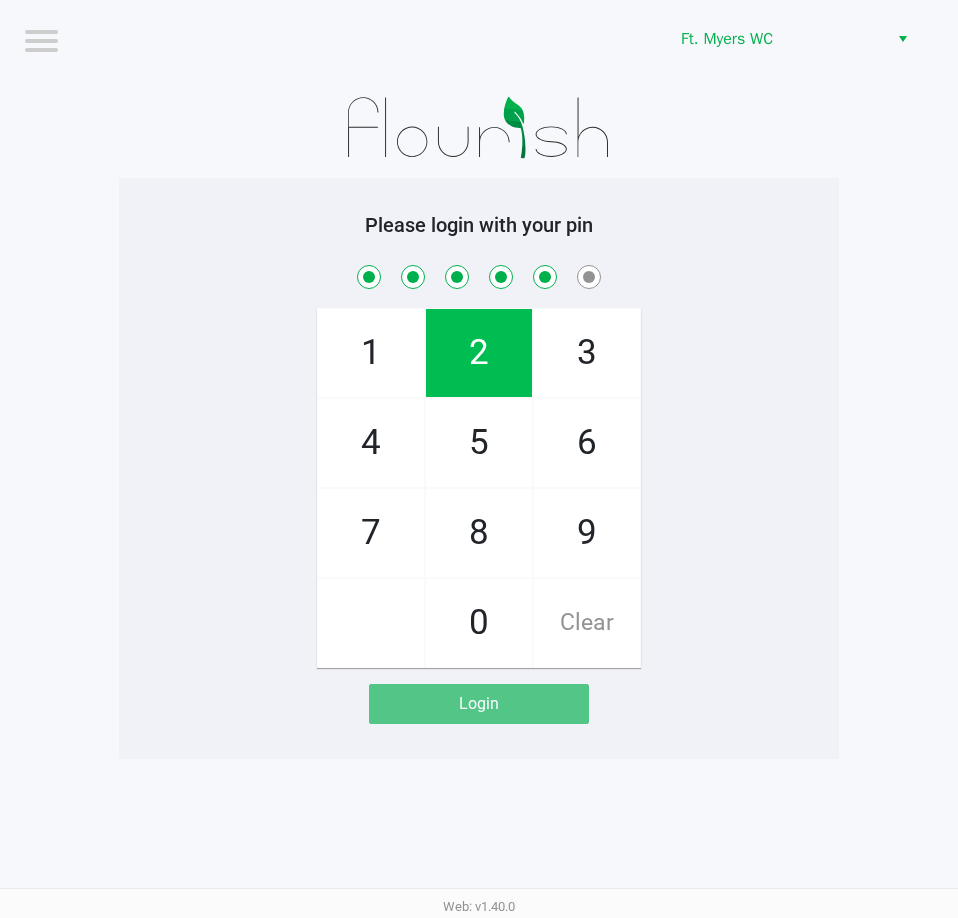 checkbox on "true" 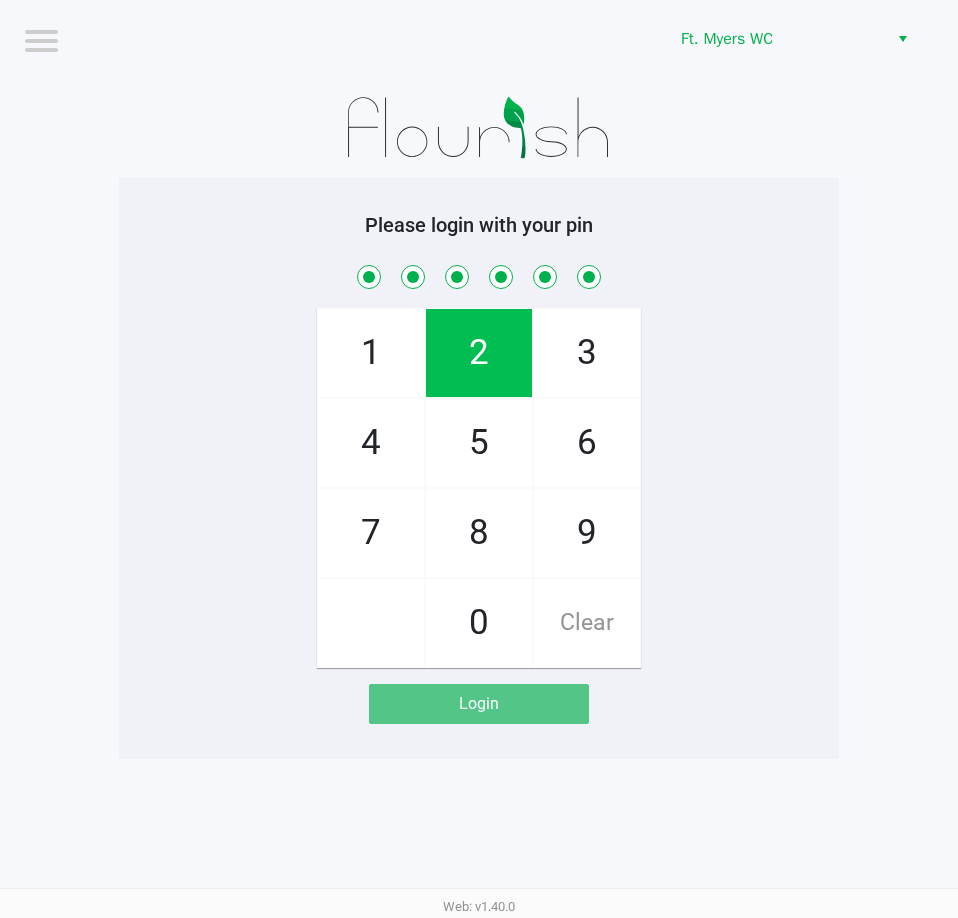 checkbox on "true" 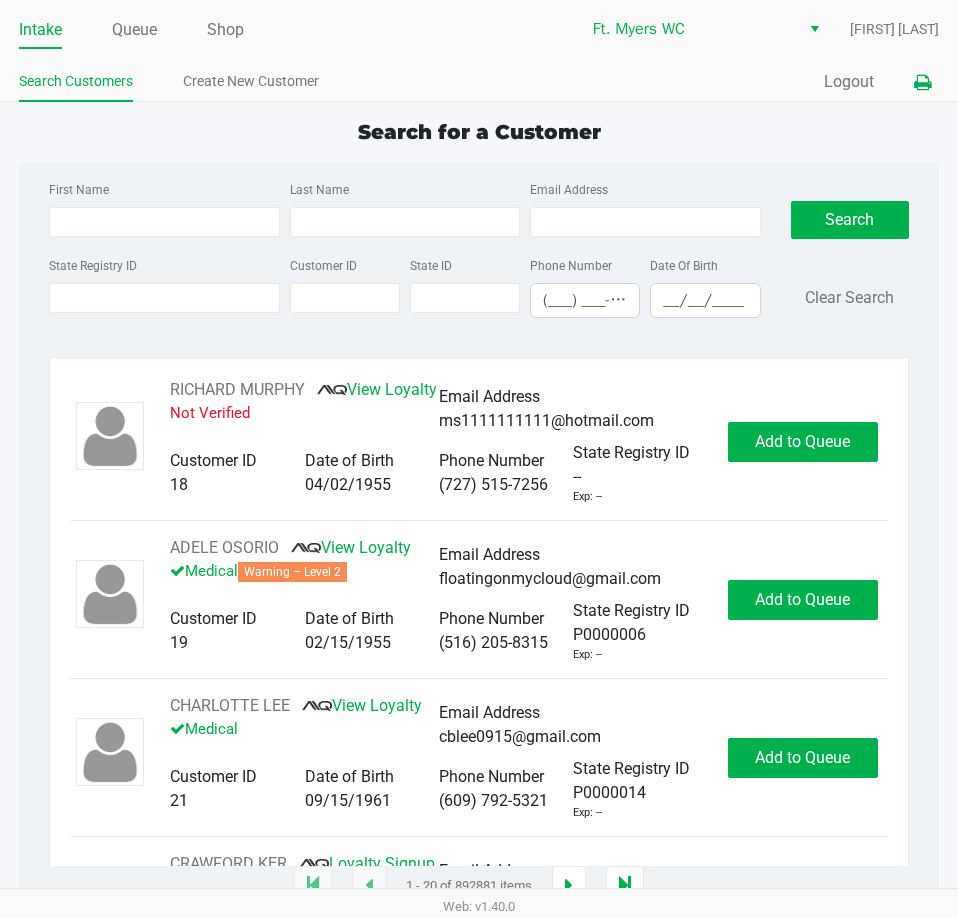 click 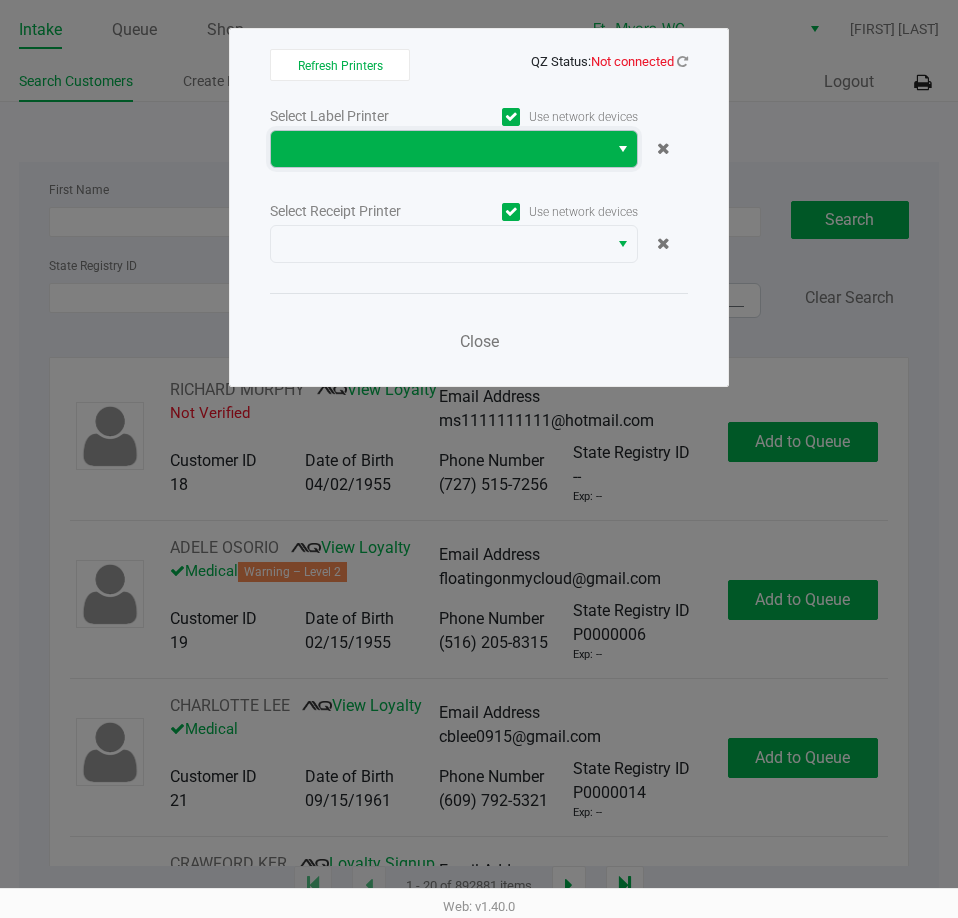 click at bounding box center [439, 149] 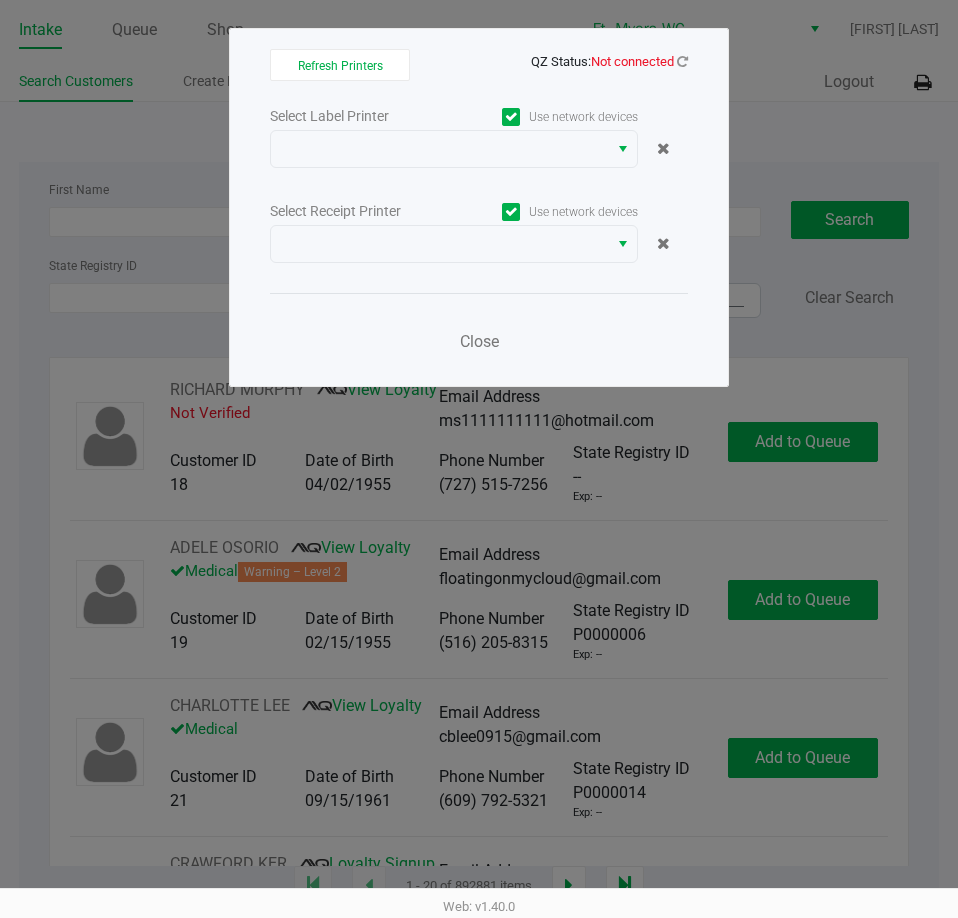 click on "Refresh Printers   QZ Status:   Not connected   Select Label Printer   Use network devices   Select Receipt Printer   Use network devices   Close" 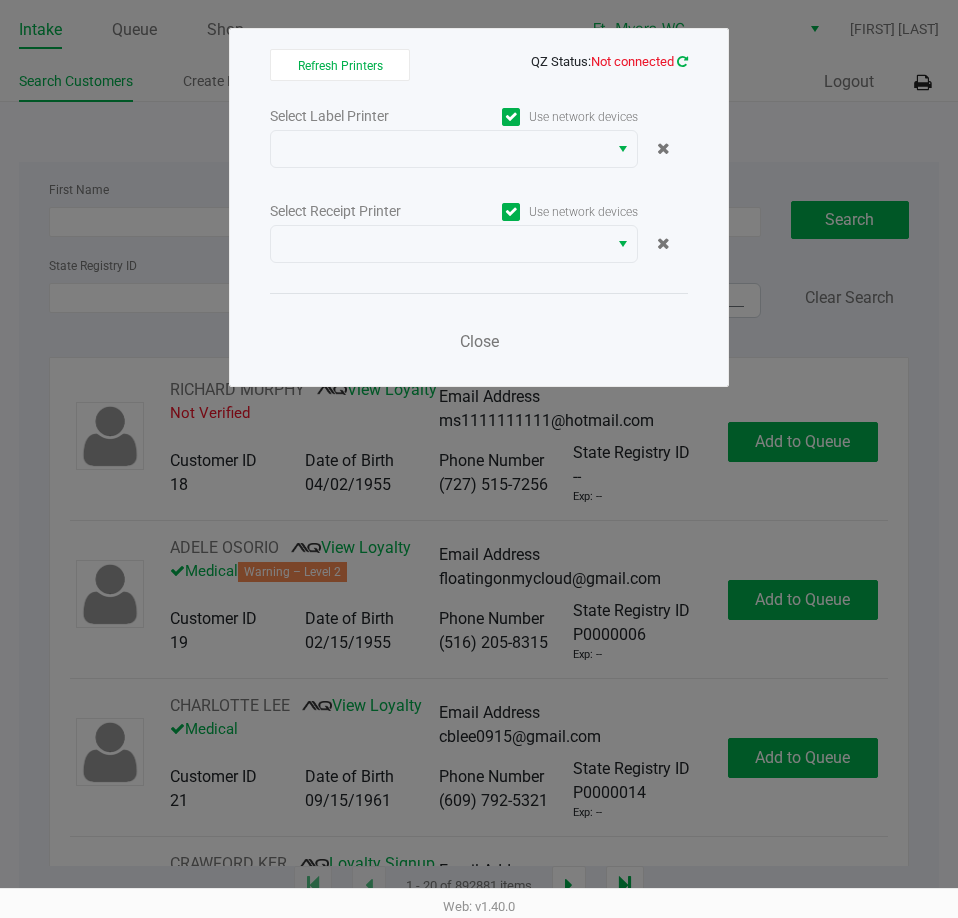 click 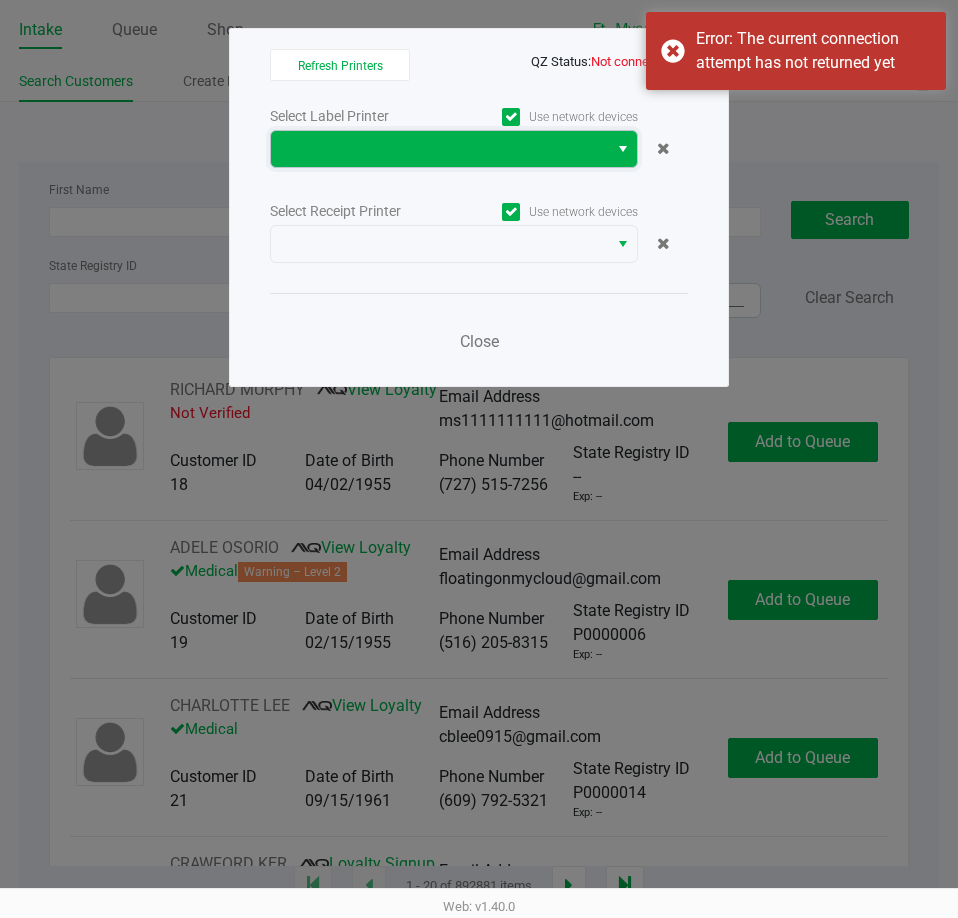 click at bounding box center [439, 149] 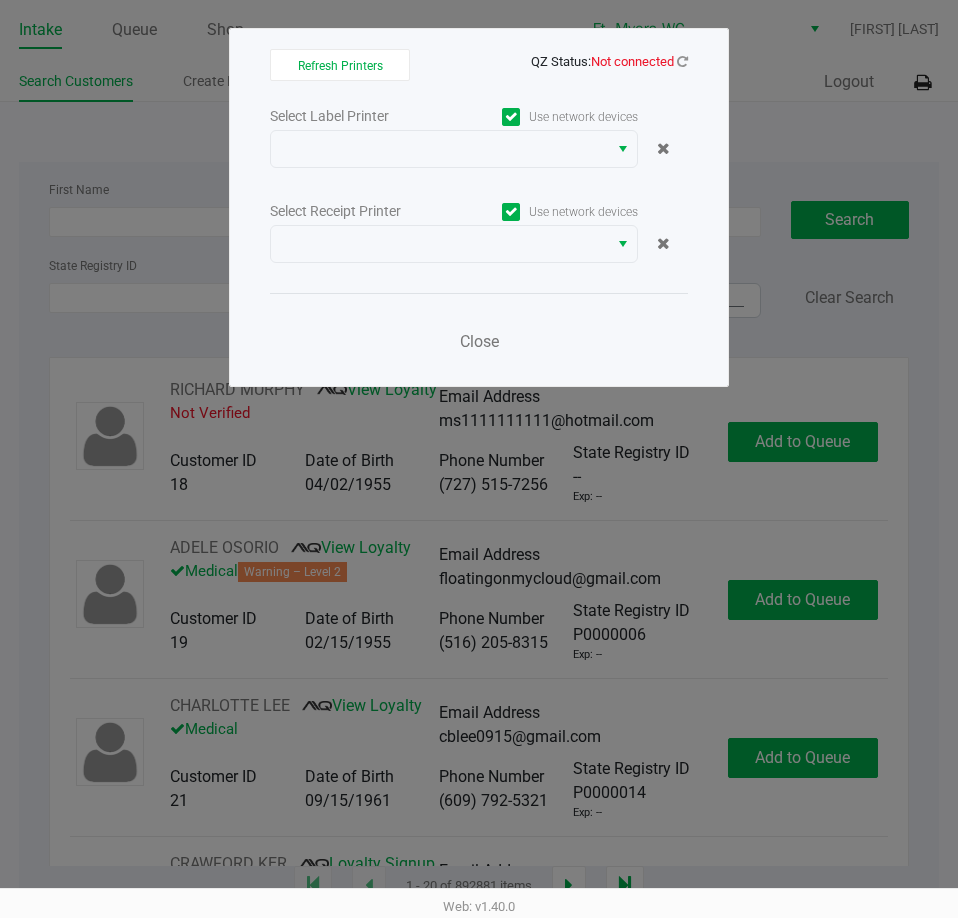click on "Refresh Printers   QZ Status:   Not connected   Select Label Printer   Use network devices   Select Receipt Printer   Use network devices   Close" 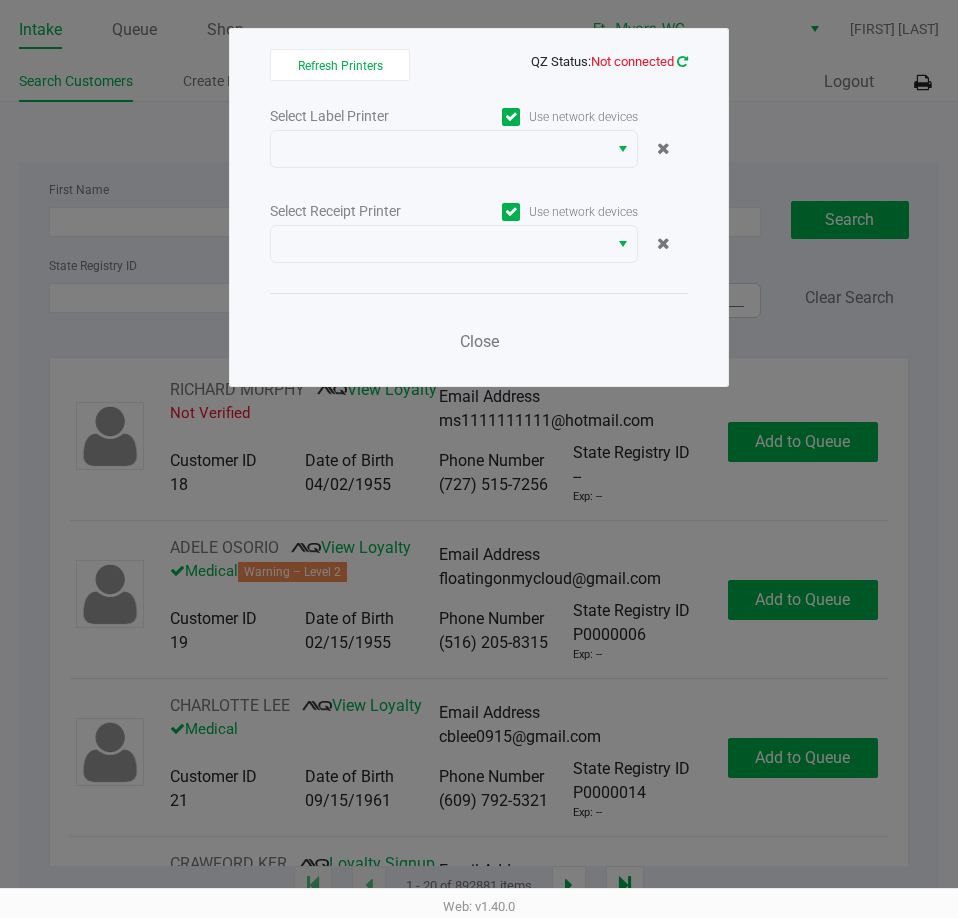 click 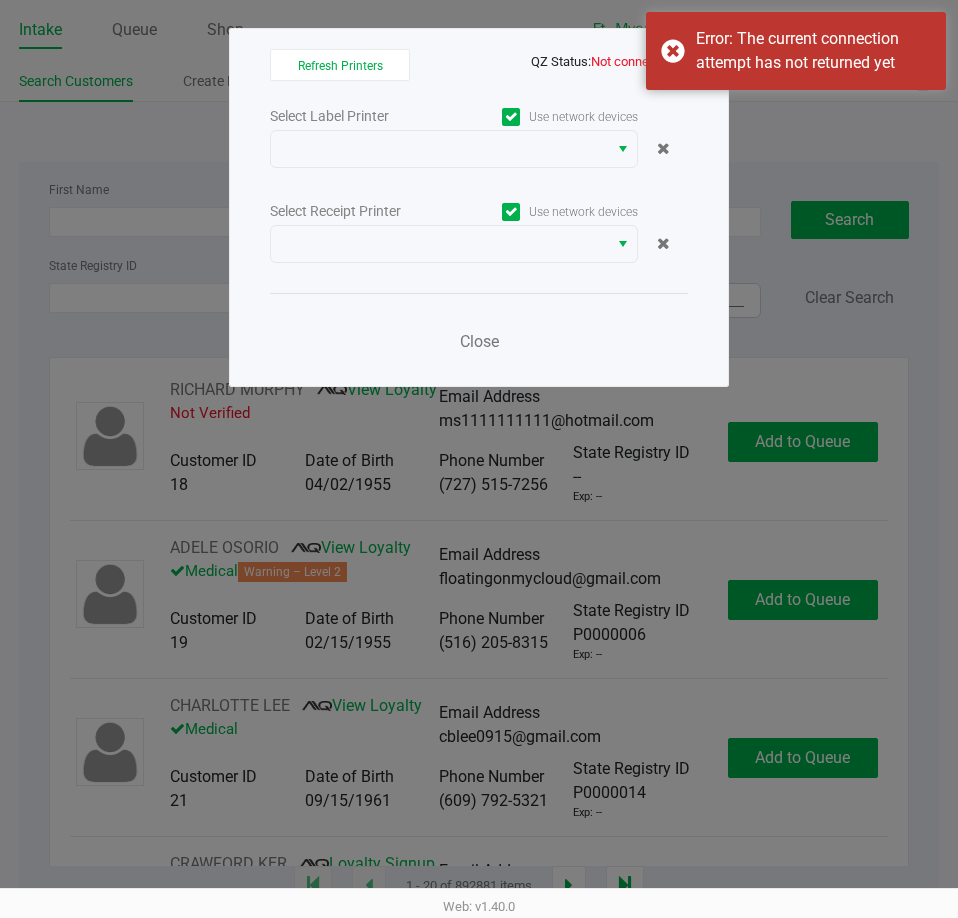 click on "Error: The current connection attempt has not returned yet" at bounding box center (796, 51) 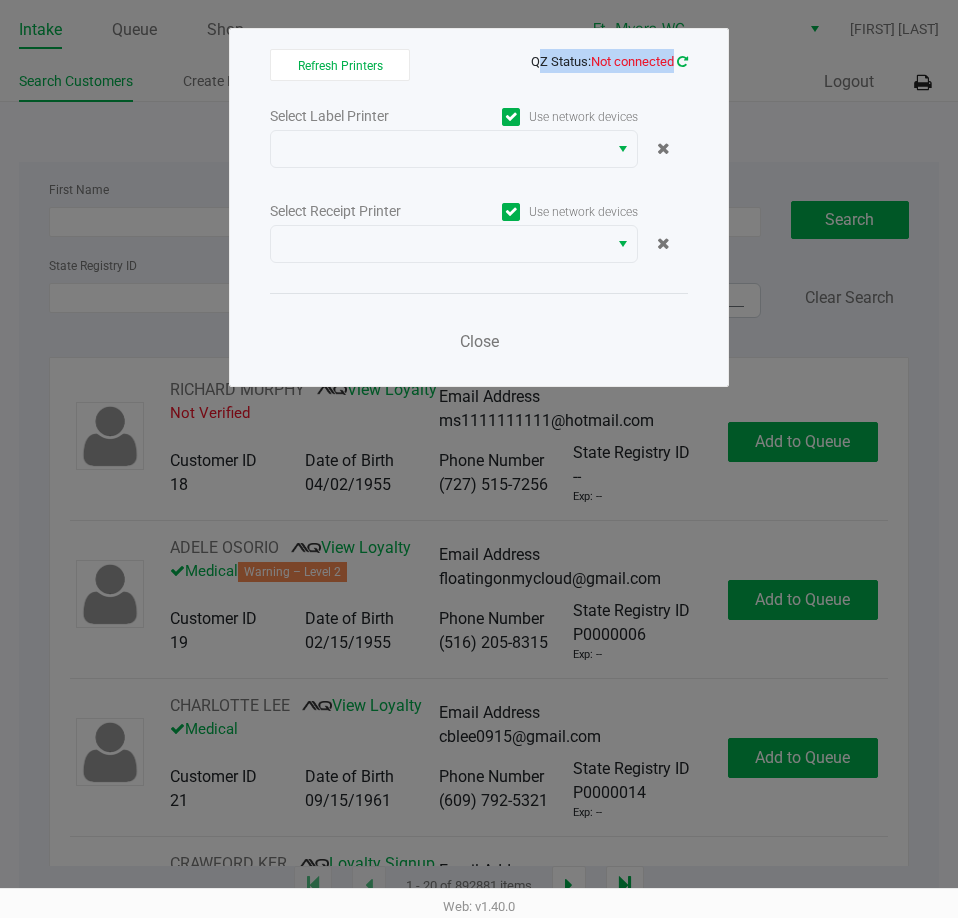 click 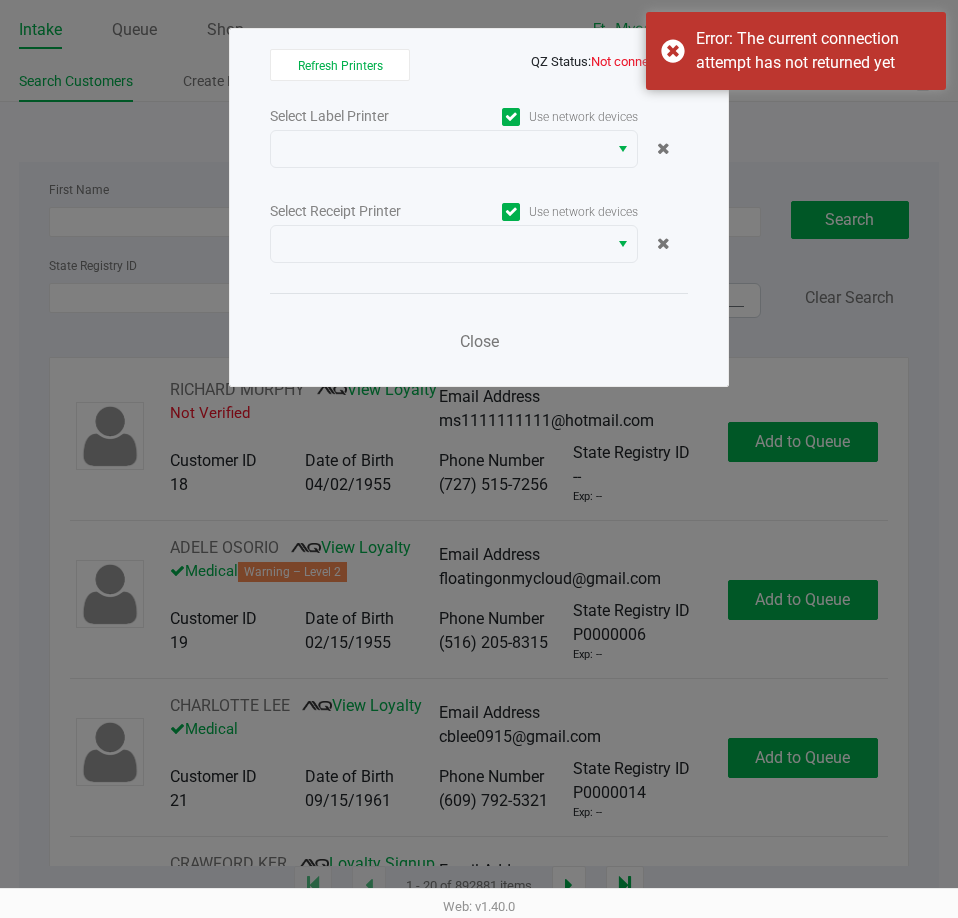 click on "Refresh Printers   QZ Status:   Not connected   Select Label Printer   Use network devices   Select Receipt Printer   Use network devices   Close" 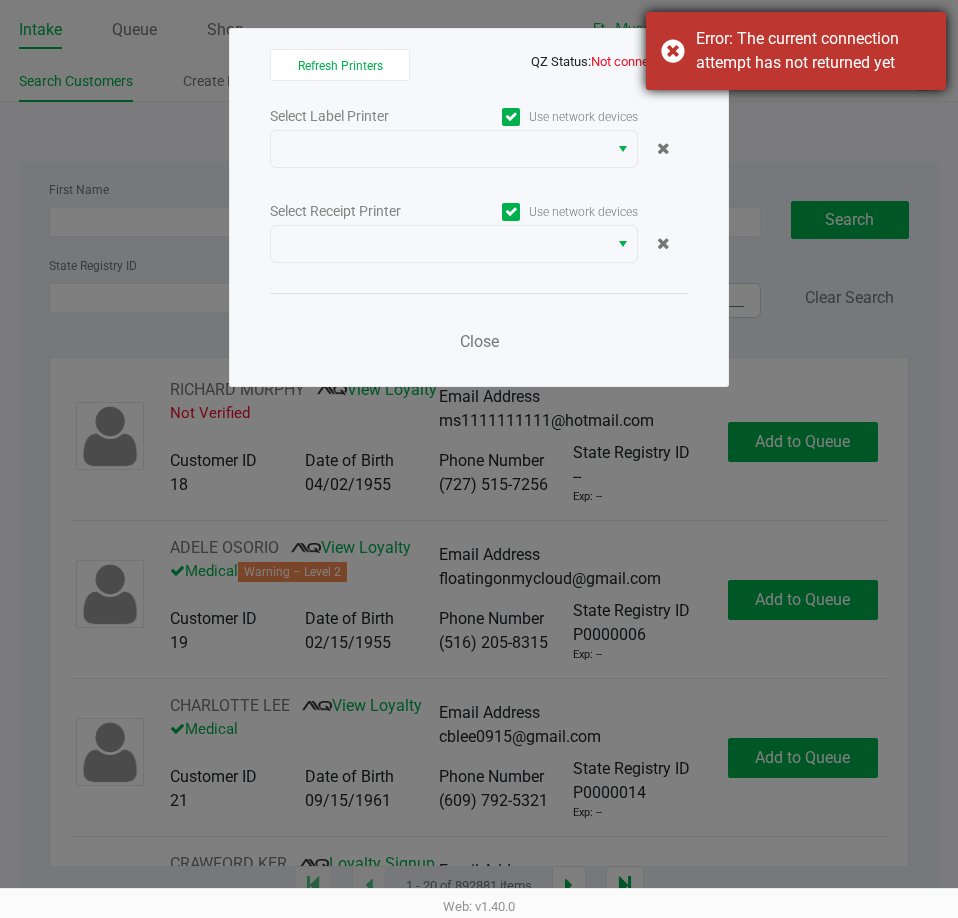 click on "Error: The current connection attempt has not returned yet" at bounding box center [796, 51] 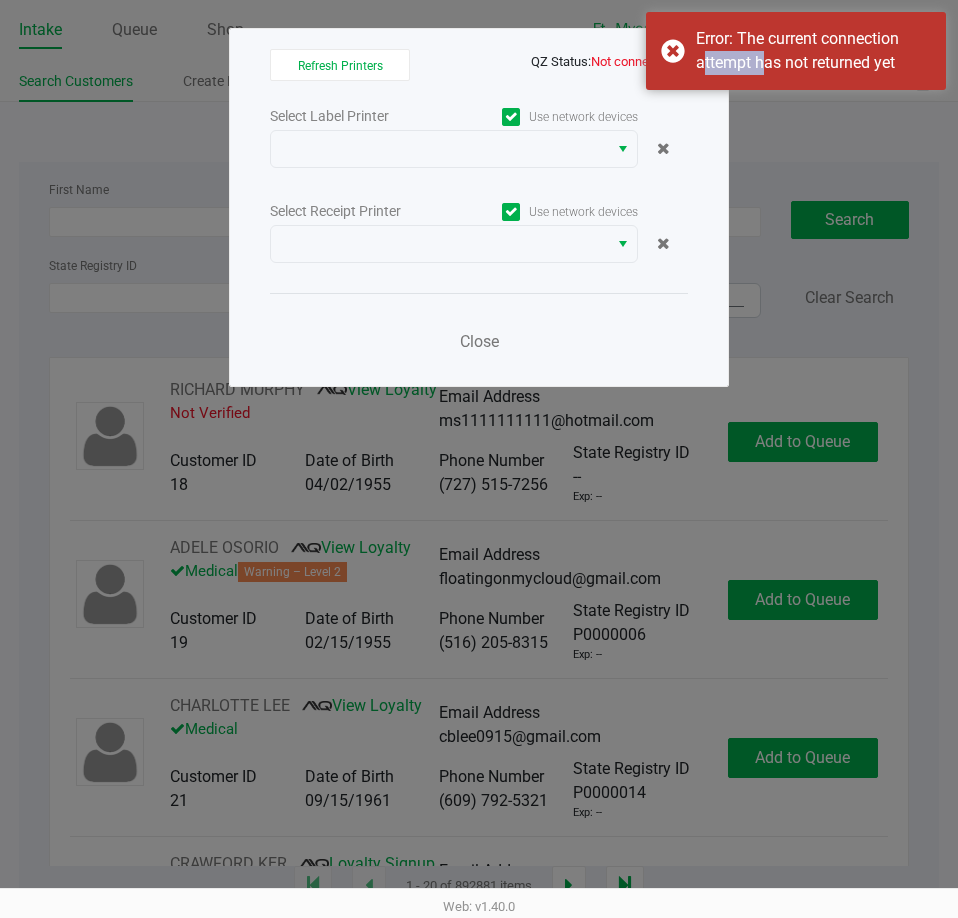 click on "Error: The current connection attempt has not returned yet" at bounding box center (796, 51) 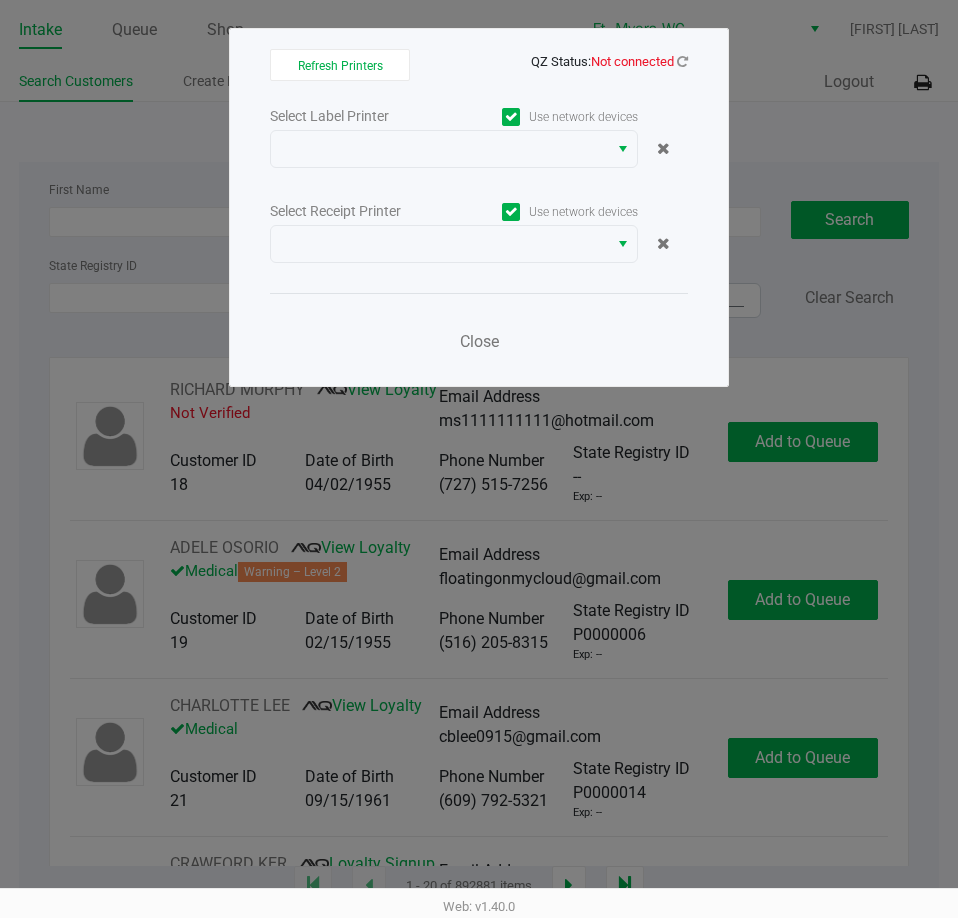 click 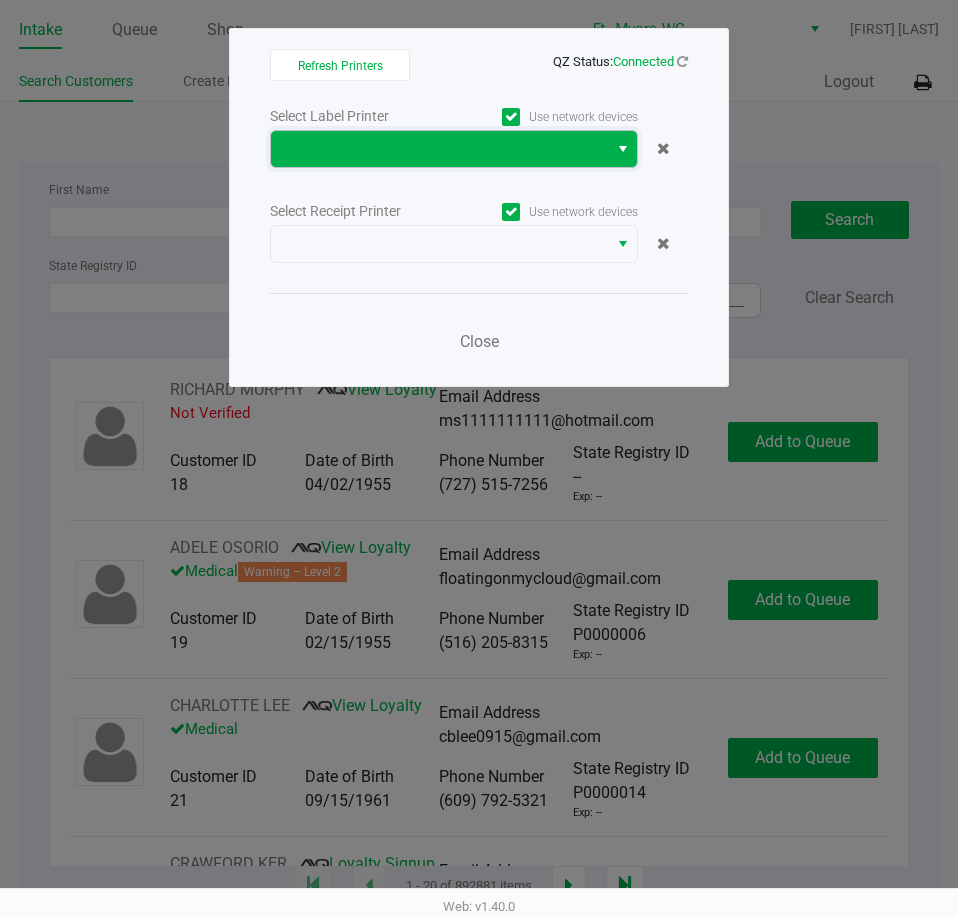 click at bounding box center (454, 149) 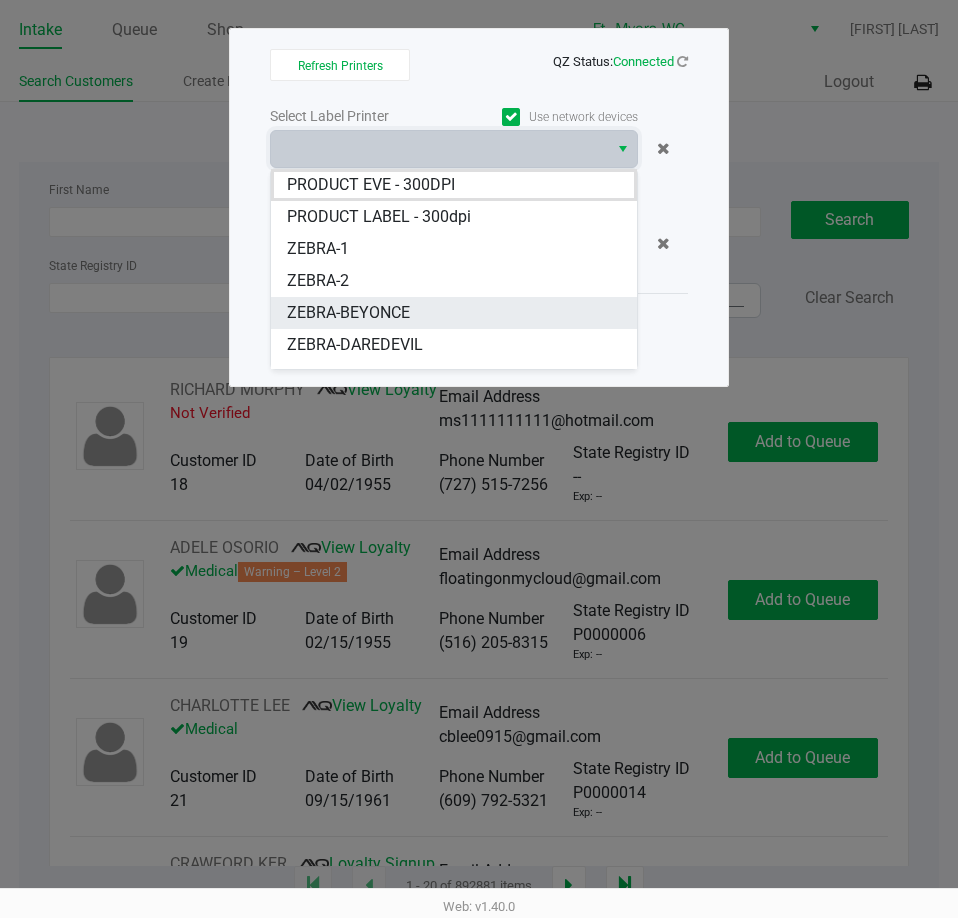 click on "ZEBRA-BEYONCE" at bounding box center (348, 313) 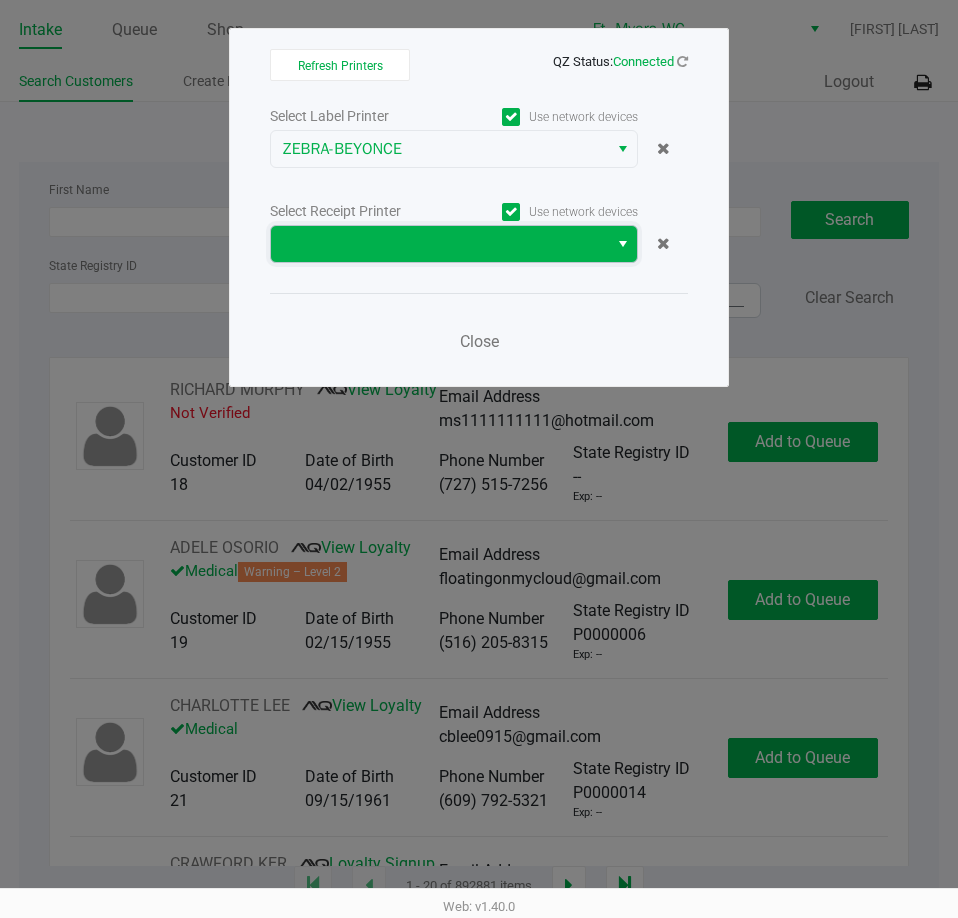 click at bounding box center (439, 244) 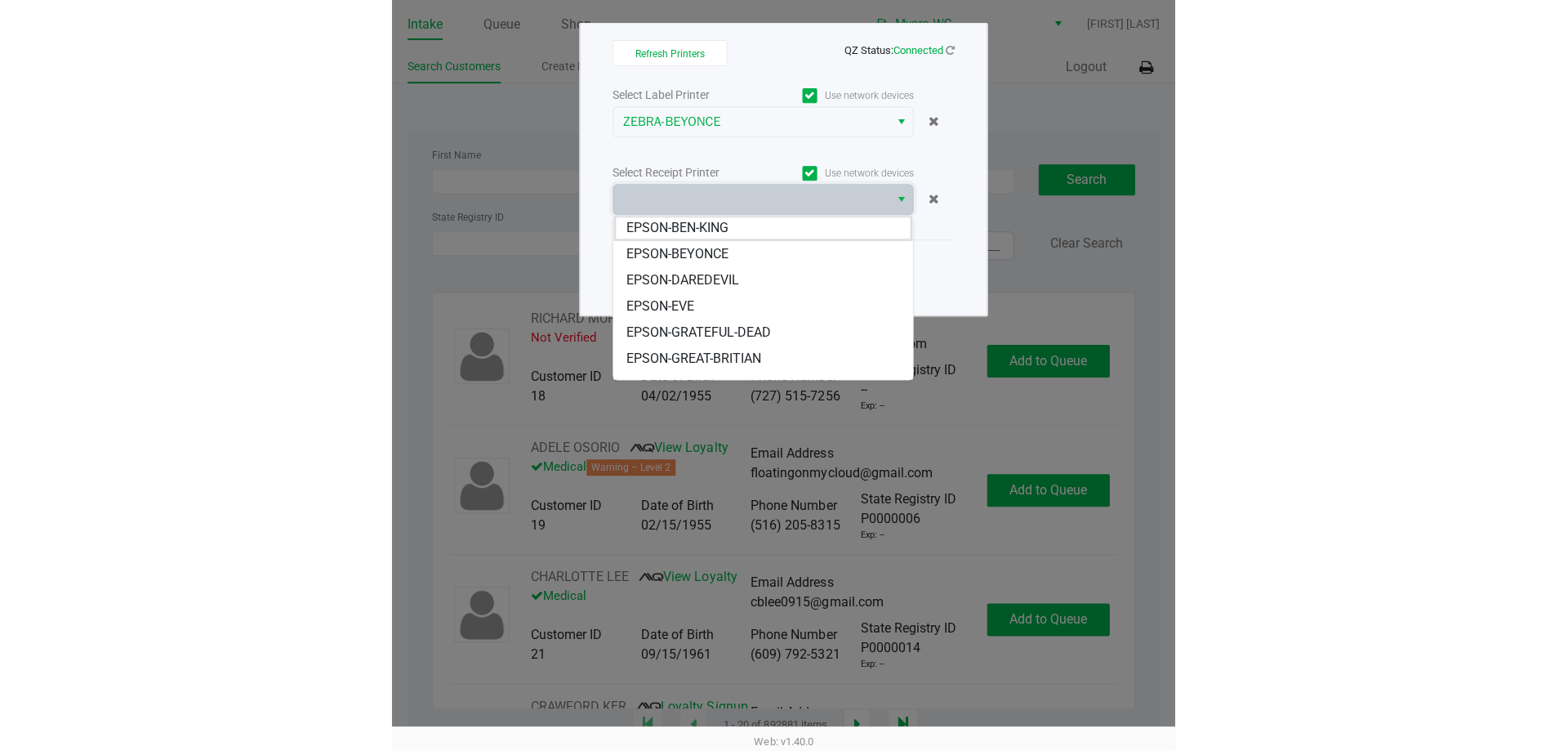 scroll, scrollTop: 0, scrollLeft: 0, axis: both 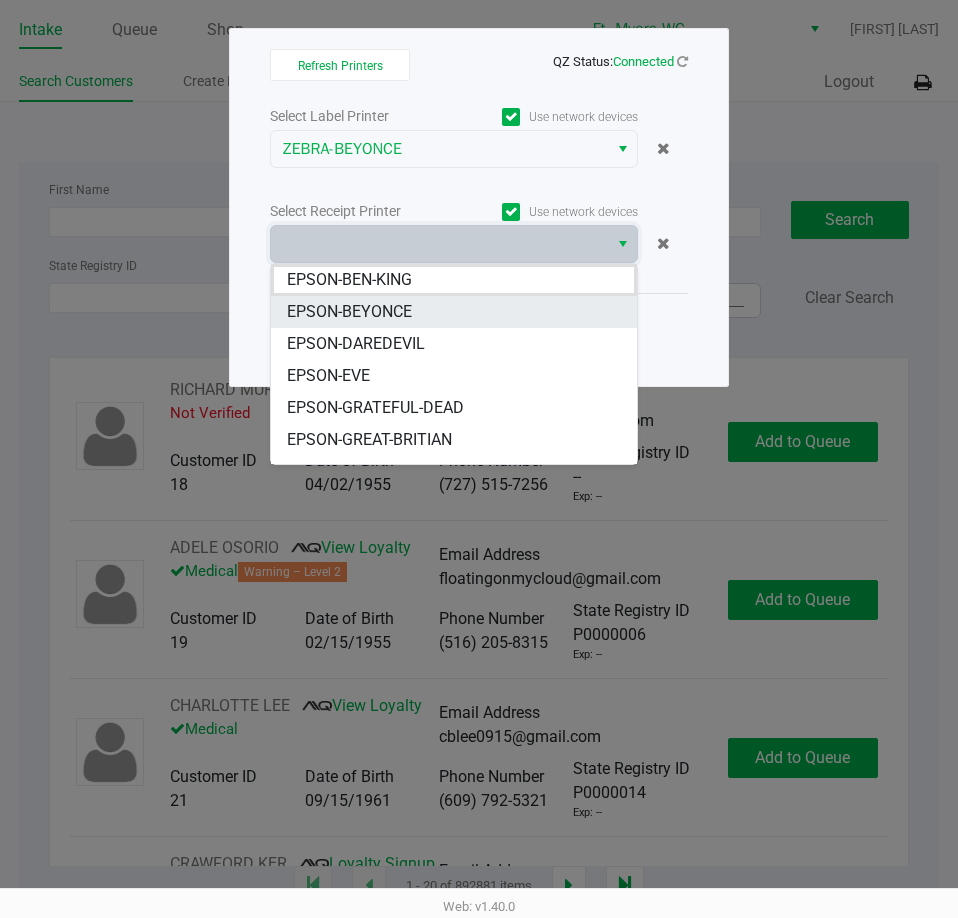 click on "EPSON-BEYONCE" at bounding box center [454, 312] 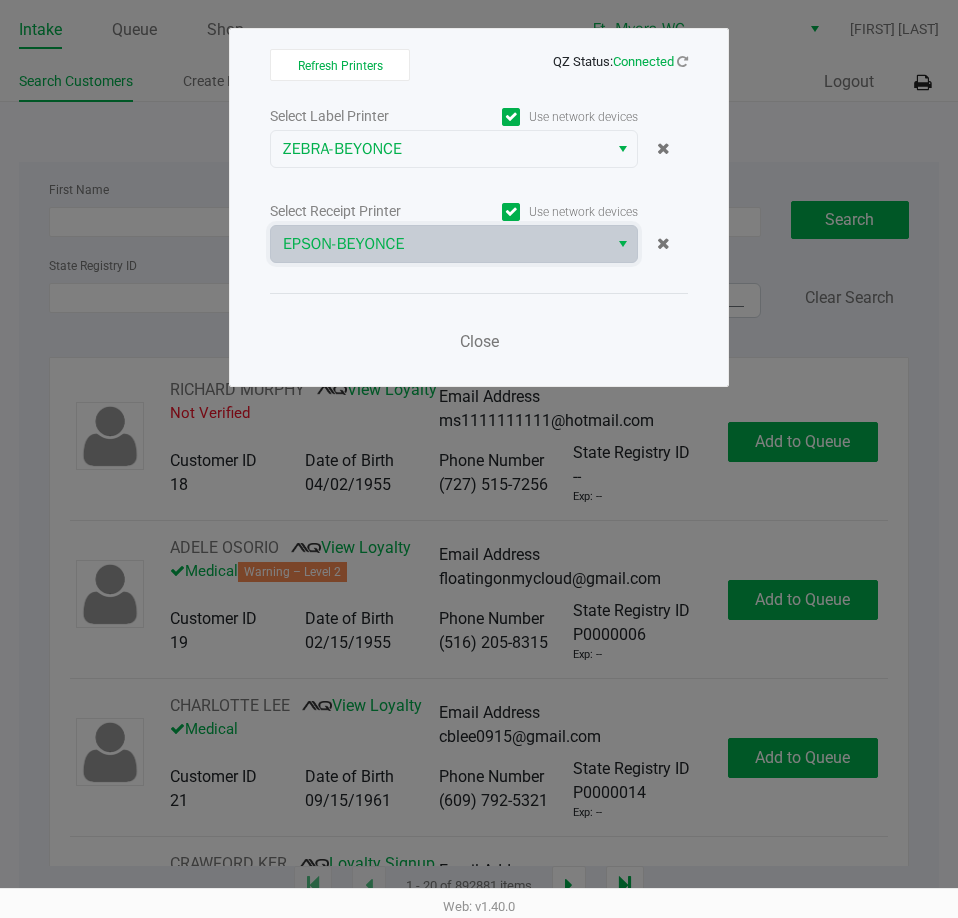 click on "Close" 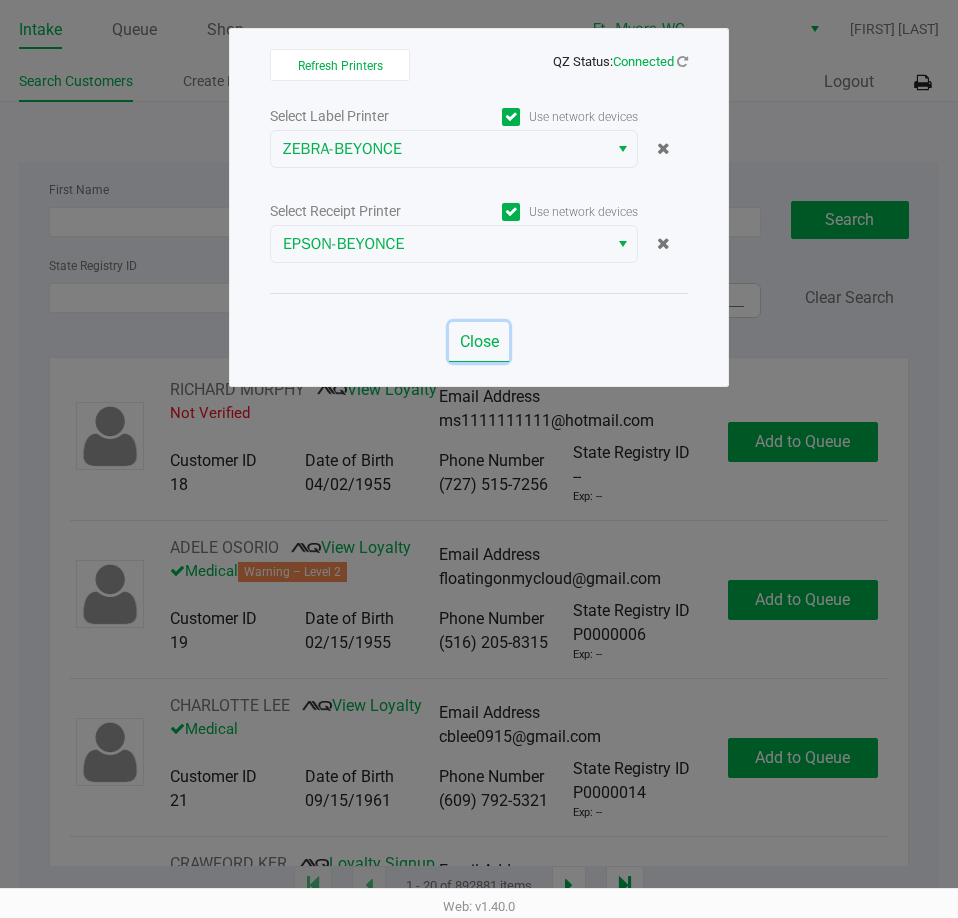 click on "Close" 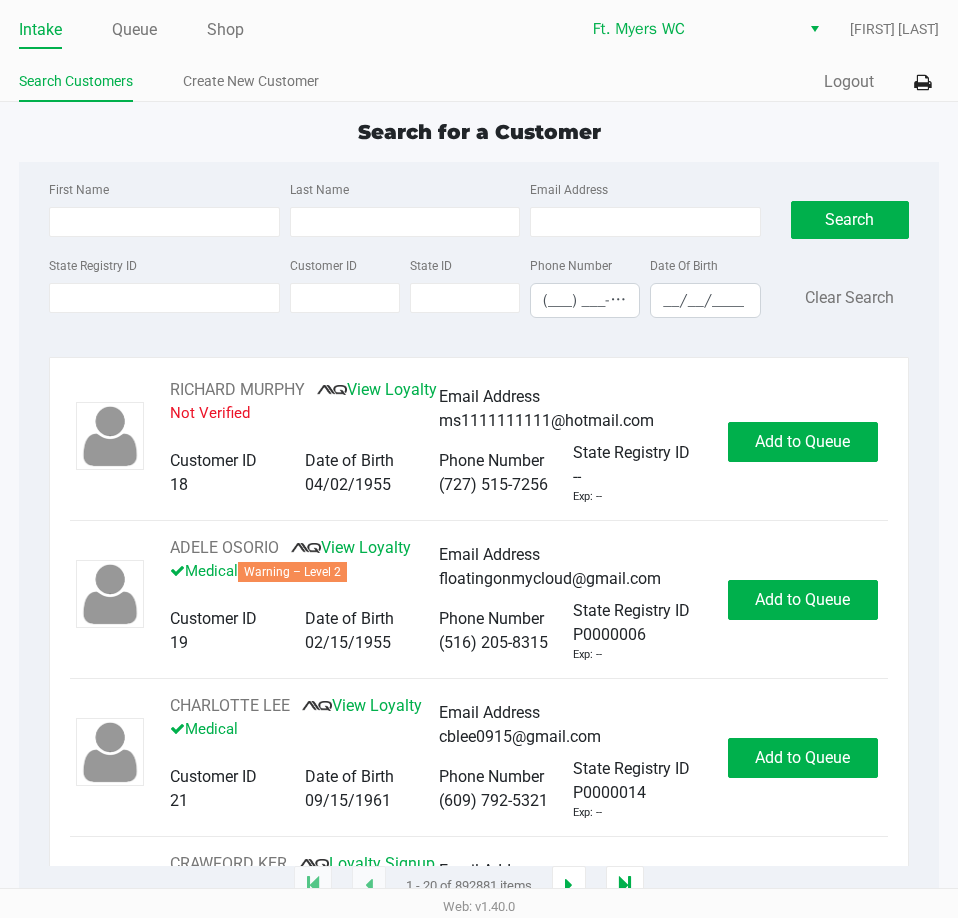 click on "Search for a Customer First Name Last Name Email Address State Registry ID Customer ID State ID Phone Number (___) ___-____ Date Of Birth __/__/____  Search   Clear Search   RICHARD MURPHY       View Loyalty   Not Verified   Email Address   ms1111111111@hotmail.com   Customer ID   18   Date of Birth   04/02/1955   Phone Number   (727) 515-7256   State Registry ID   --   Exp: --   Add to Queue   ADELE OSORIO       View Loyalty   Medical   Warning – Level 2   Email Address   floatingonmycloud@gmail.com   Customer ID   19   Date of Birth   02/15/1955   Phone Number   (516) 205-8315   State Registry ID   P0000006   Exp: --   Add to Queue   CHARLOTTE LEE       View Loyalty   Medical   Email Address   cblee0915@gmail.com   Customer ID   21   Date of Birth   09/15/1961   Phone Number   (609) 792-5321   State Registry ID   P0000014   Exp: --   Add to Queue   CRAWFORD KER       Loyalty Signup   Medical   Email Address   --   Customer ID   23   Date of Birth   07/27/2006   Phone Number   (727) 409-2778" 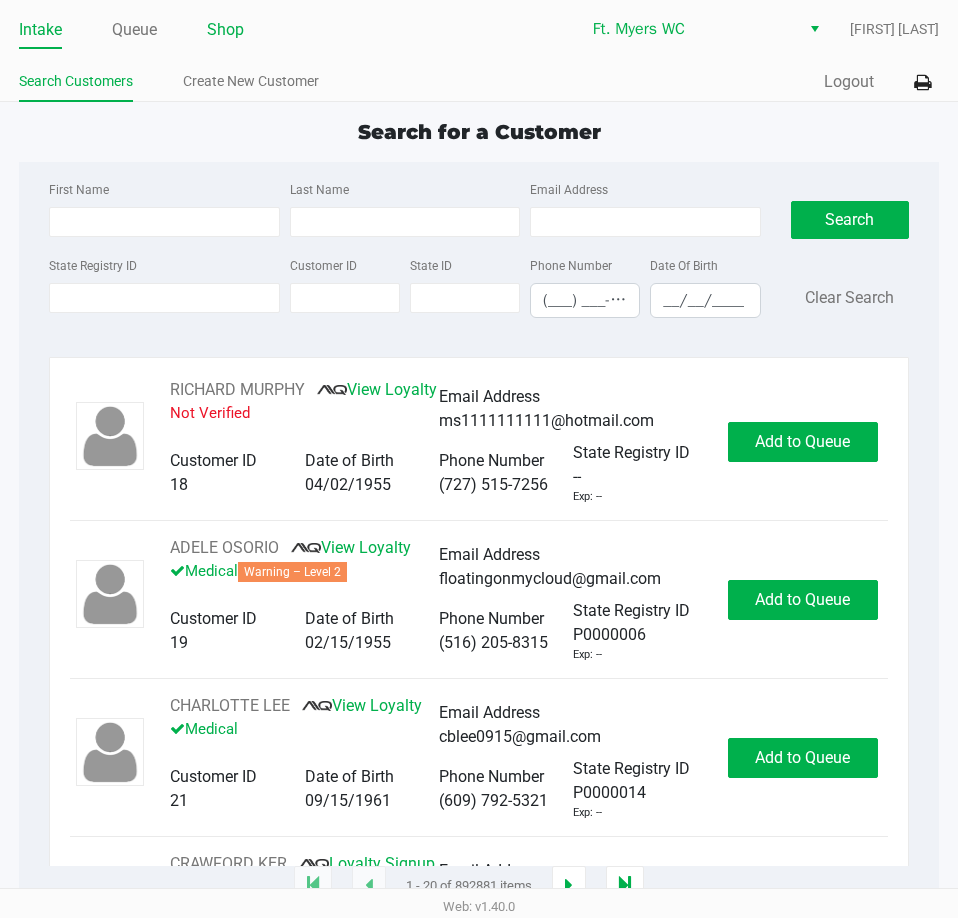 click on "Shop" 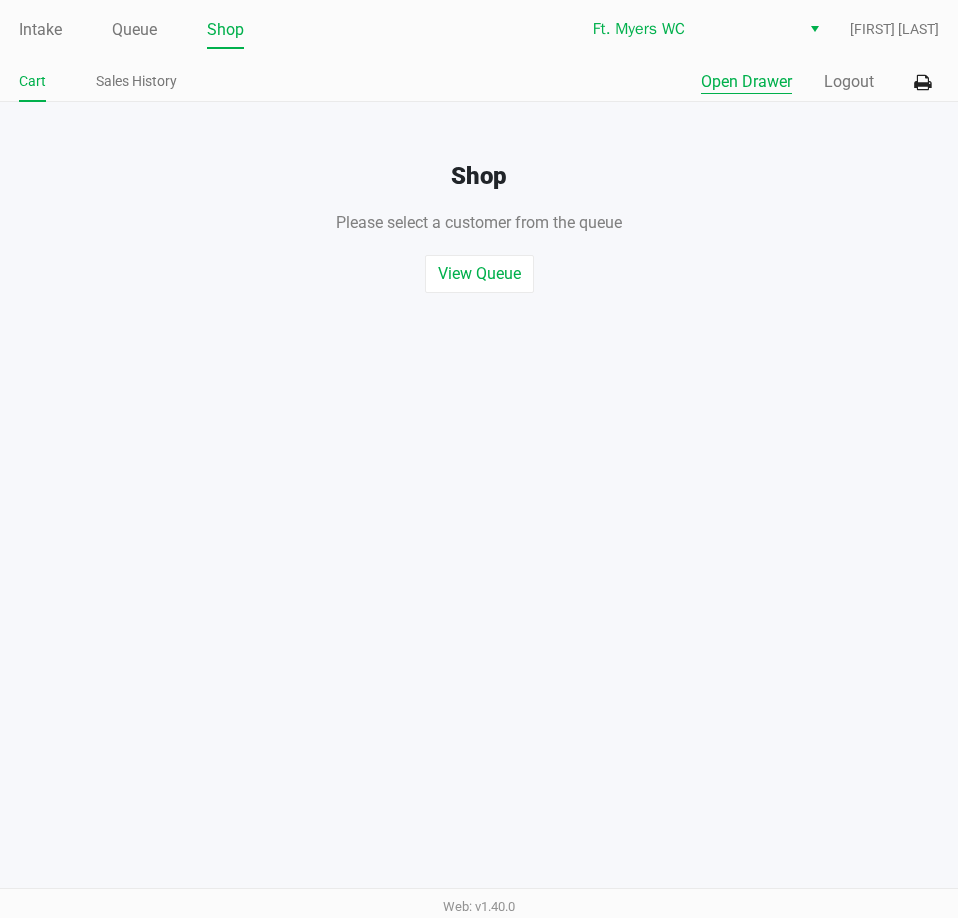 click on "Open Drawer" 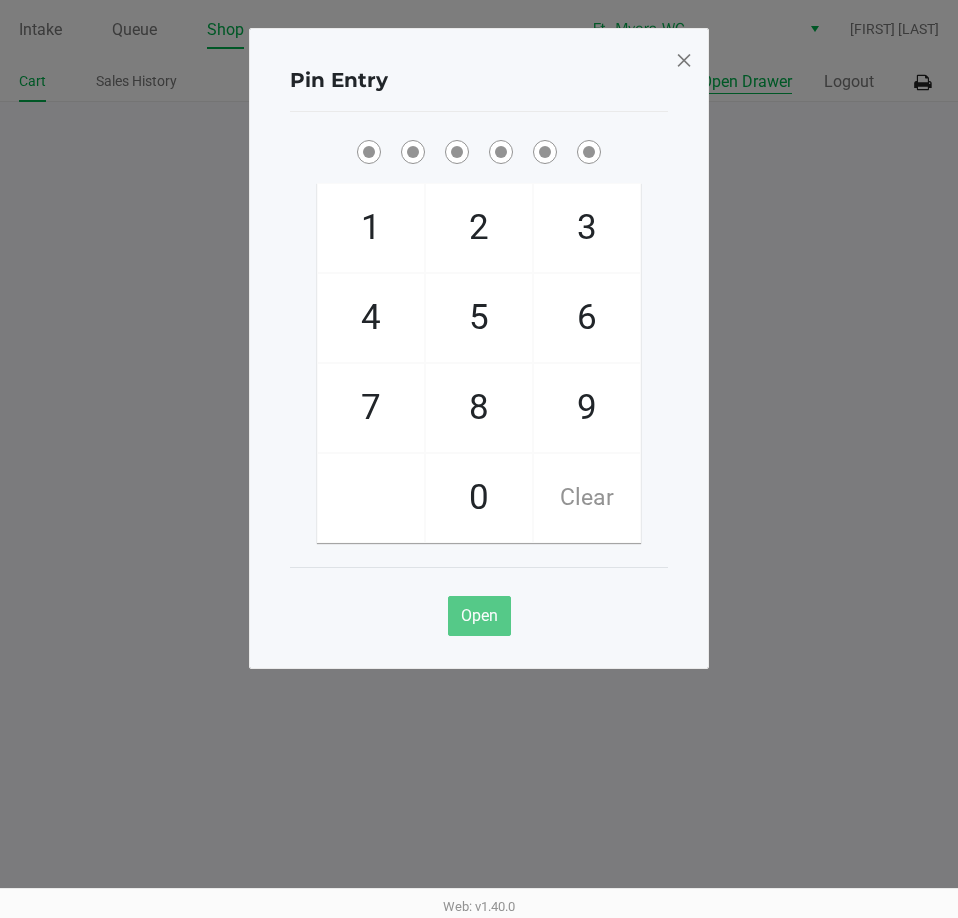 type 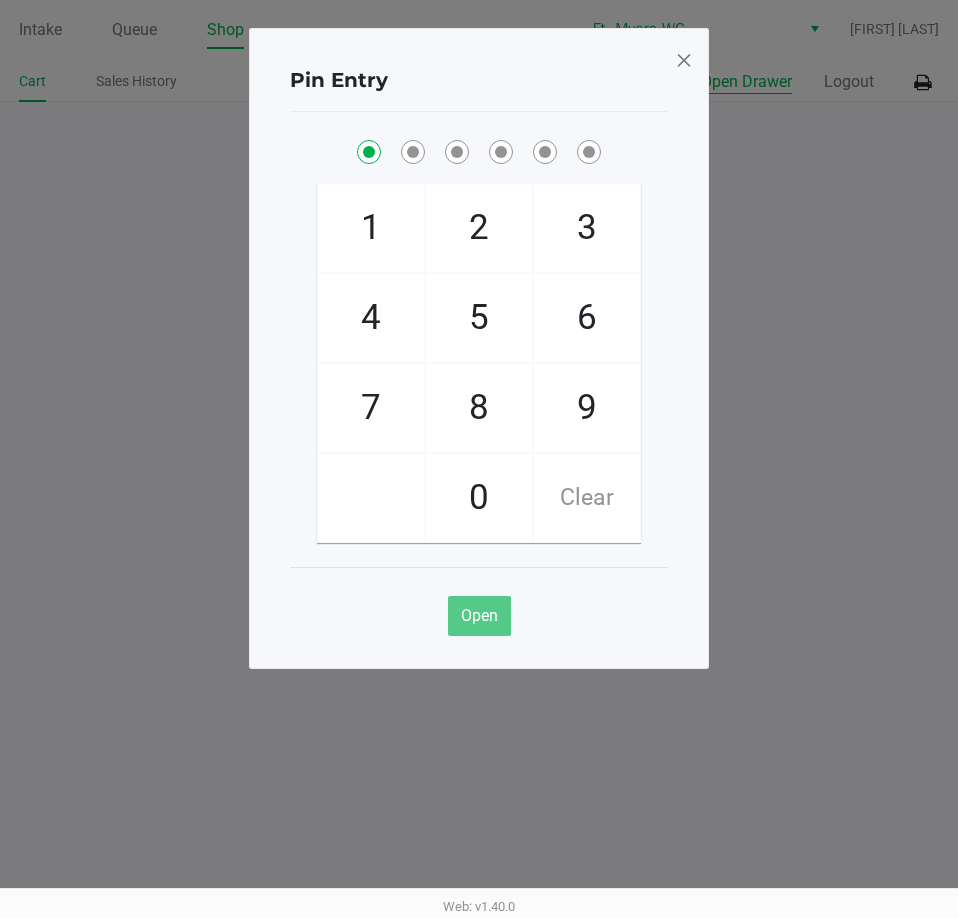 checkbox on "true" 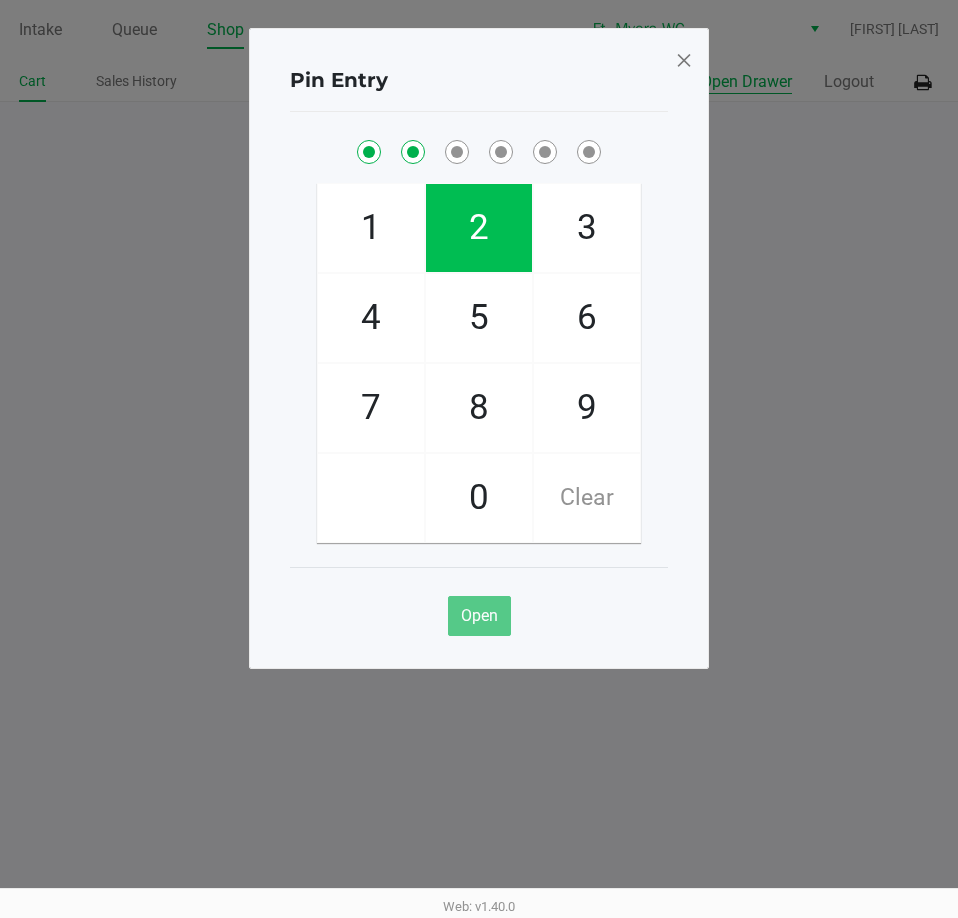 checkbox on "true" 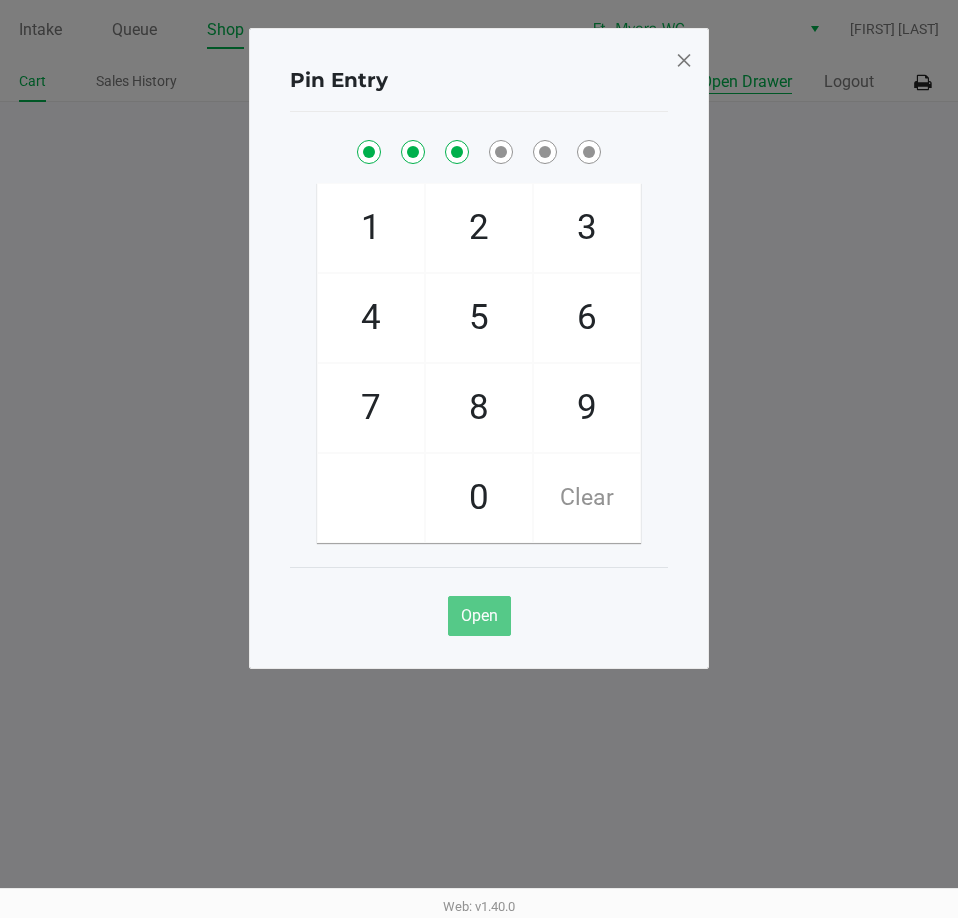 checkbox on "true" 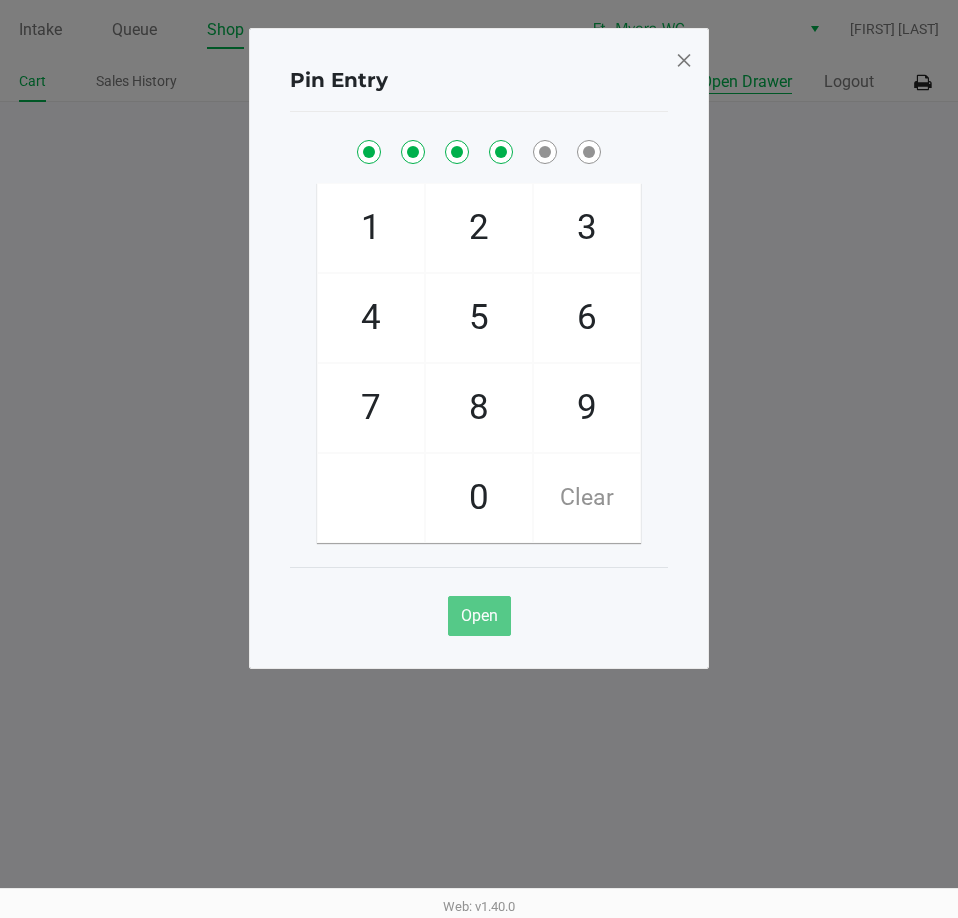 checkbox on "true" 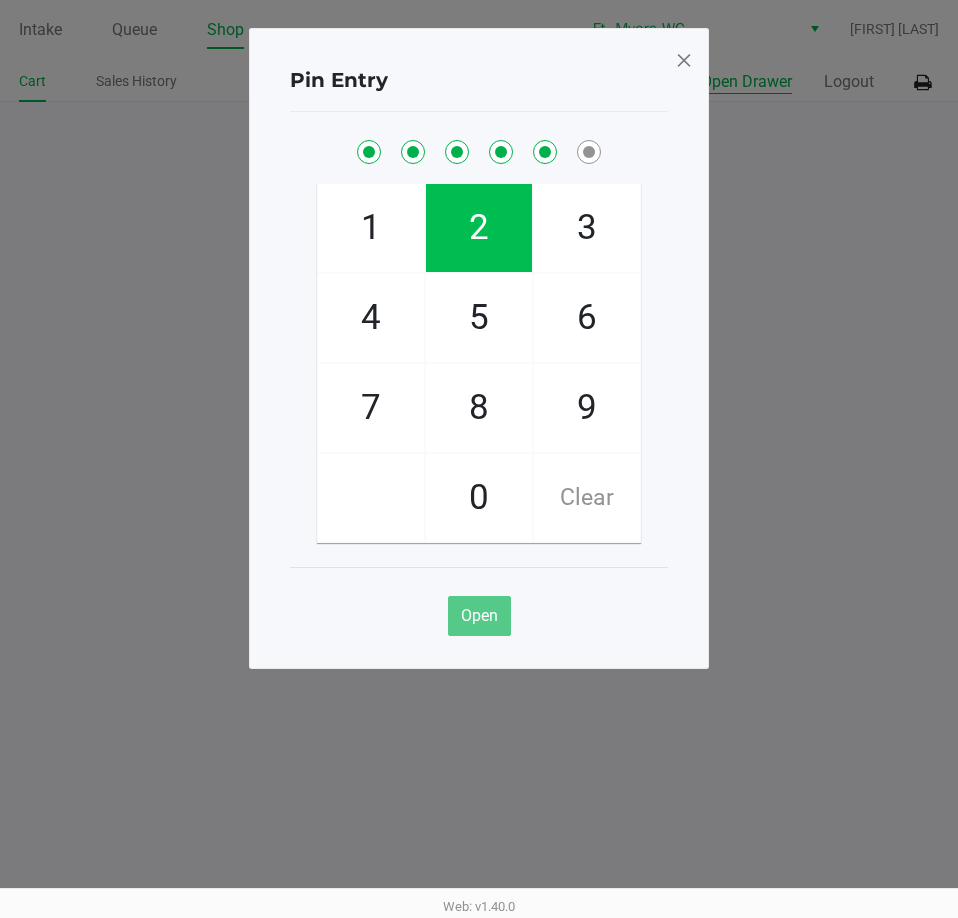 checkbox on "true" 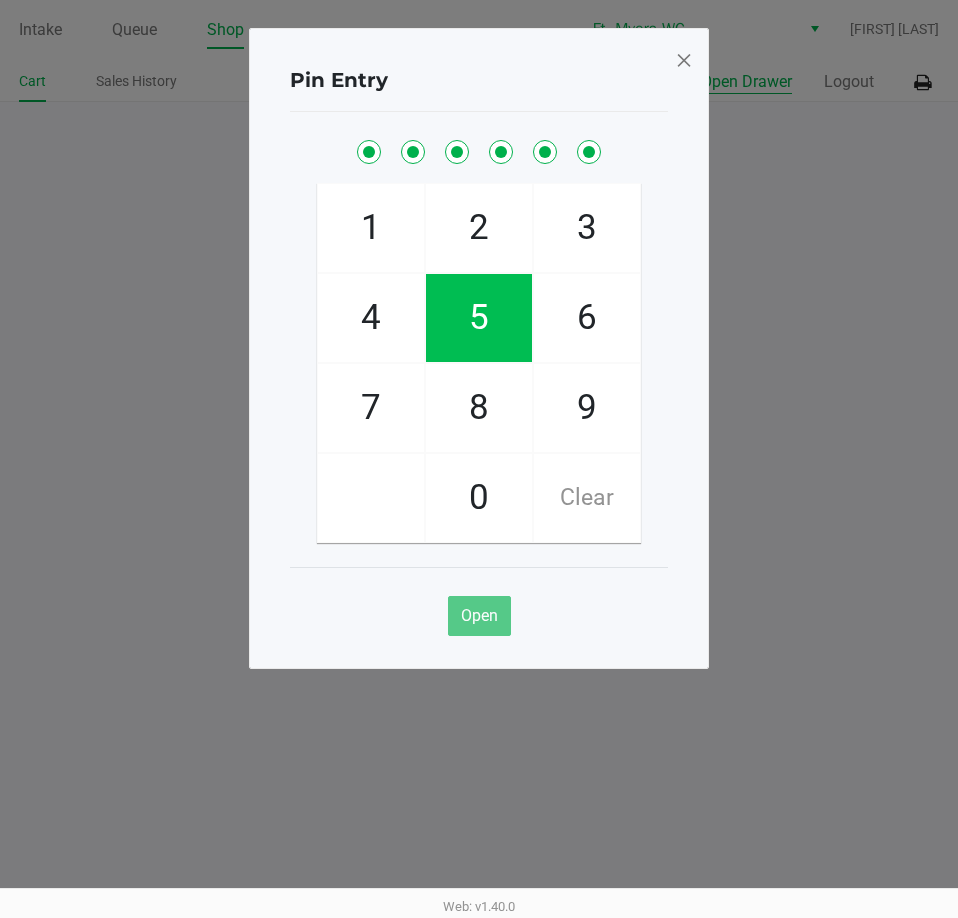checkbox on "true" 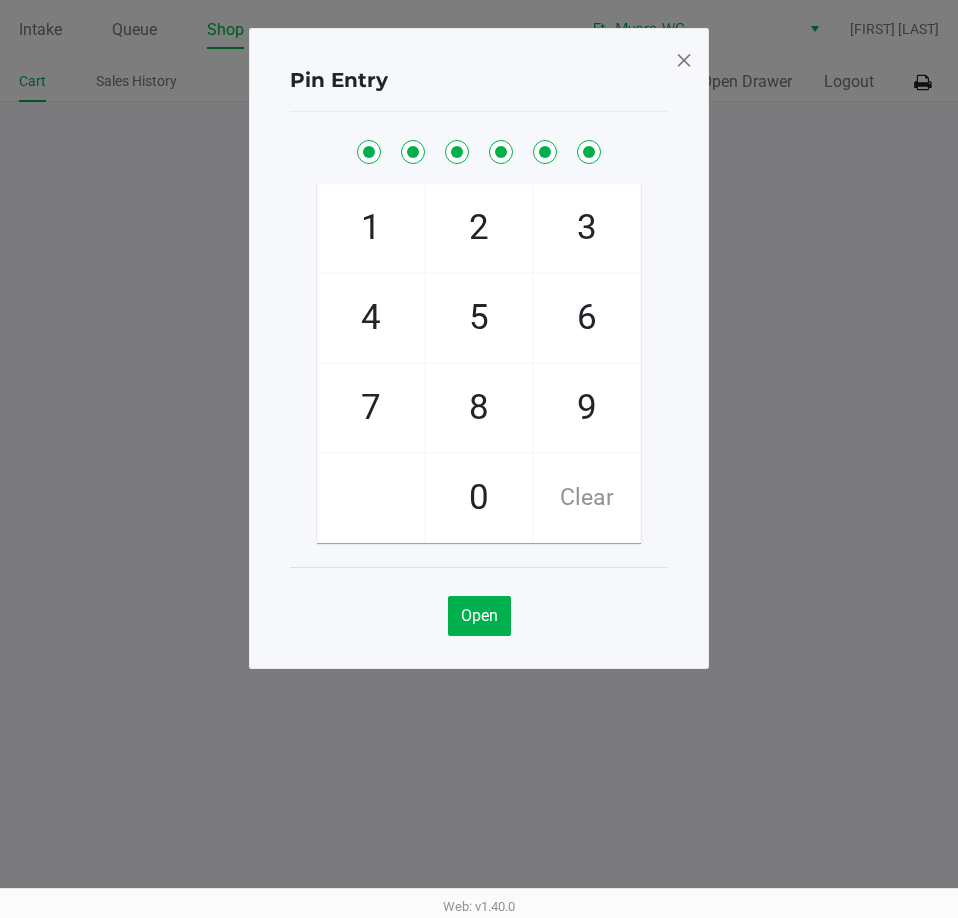 drag, startPoint x: 693, startPoint y: 38, endPoint x: 687, endPoint y: 59, distance: 21.84033 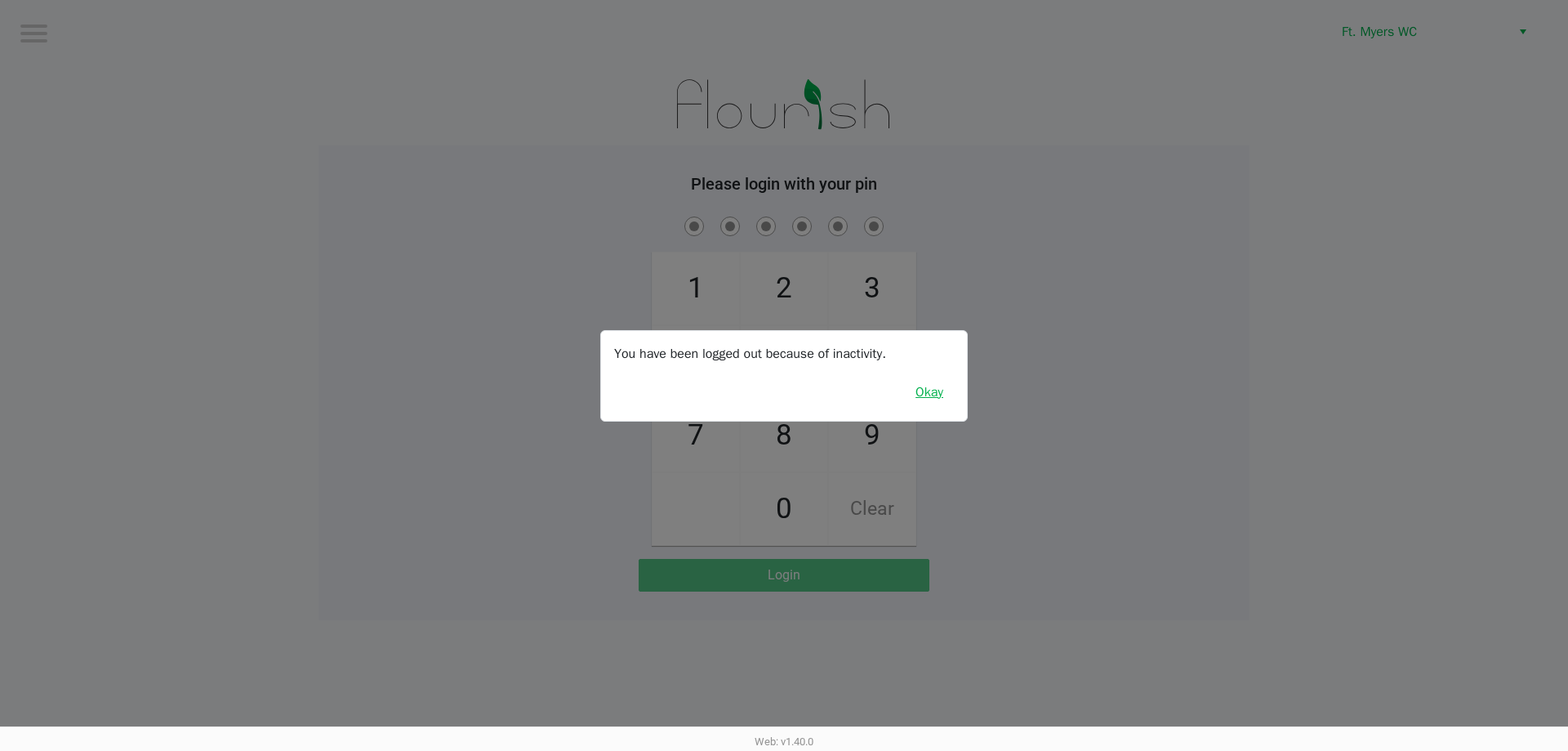 click on "Okay" at bounding box center (929, 392) 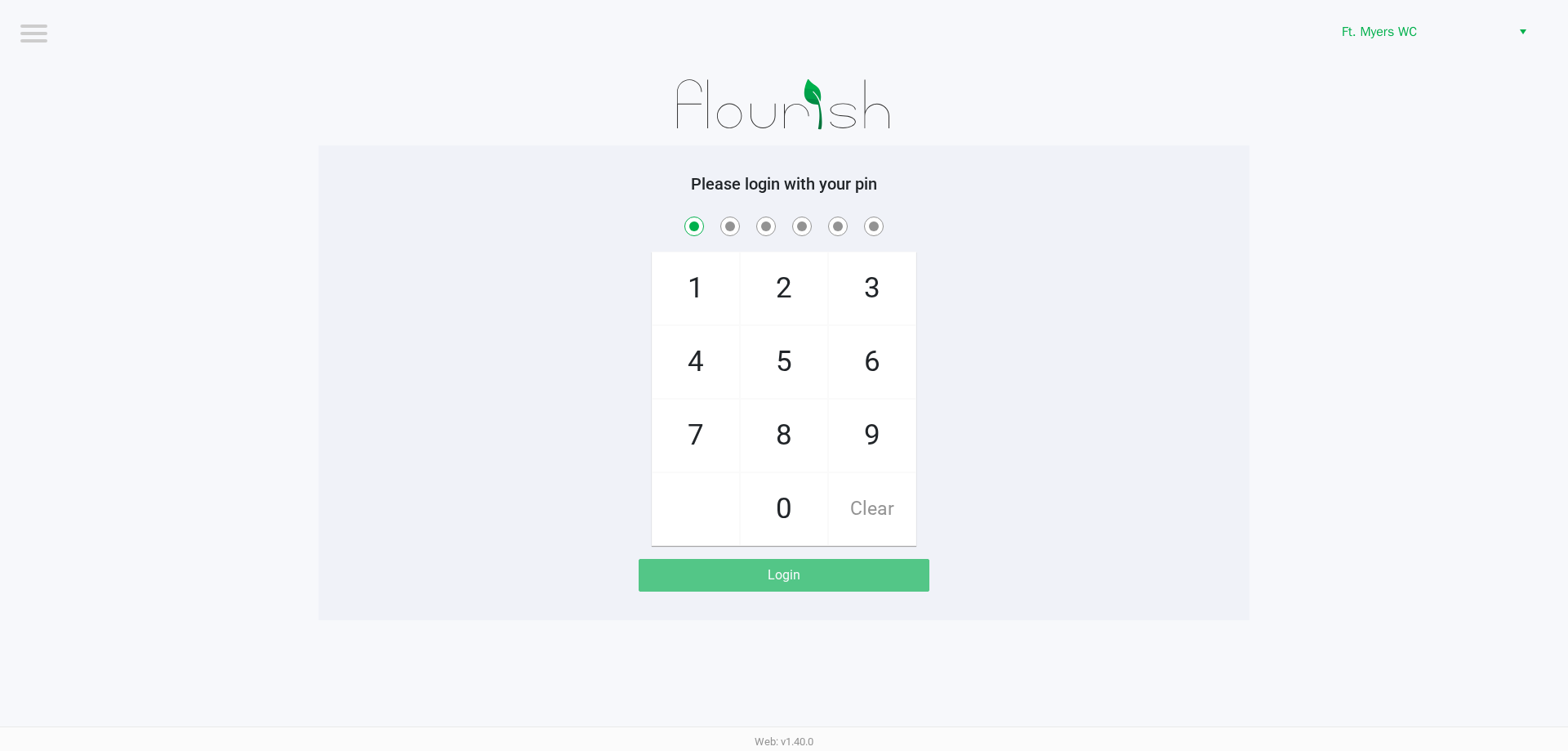 checkbox on "true" 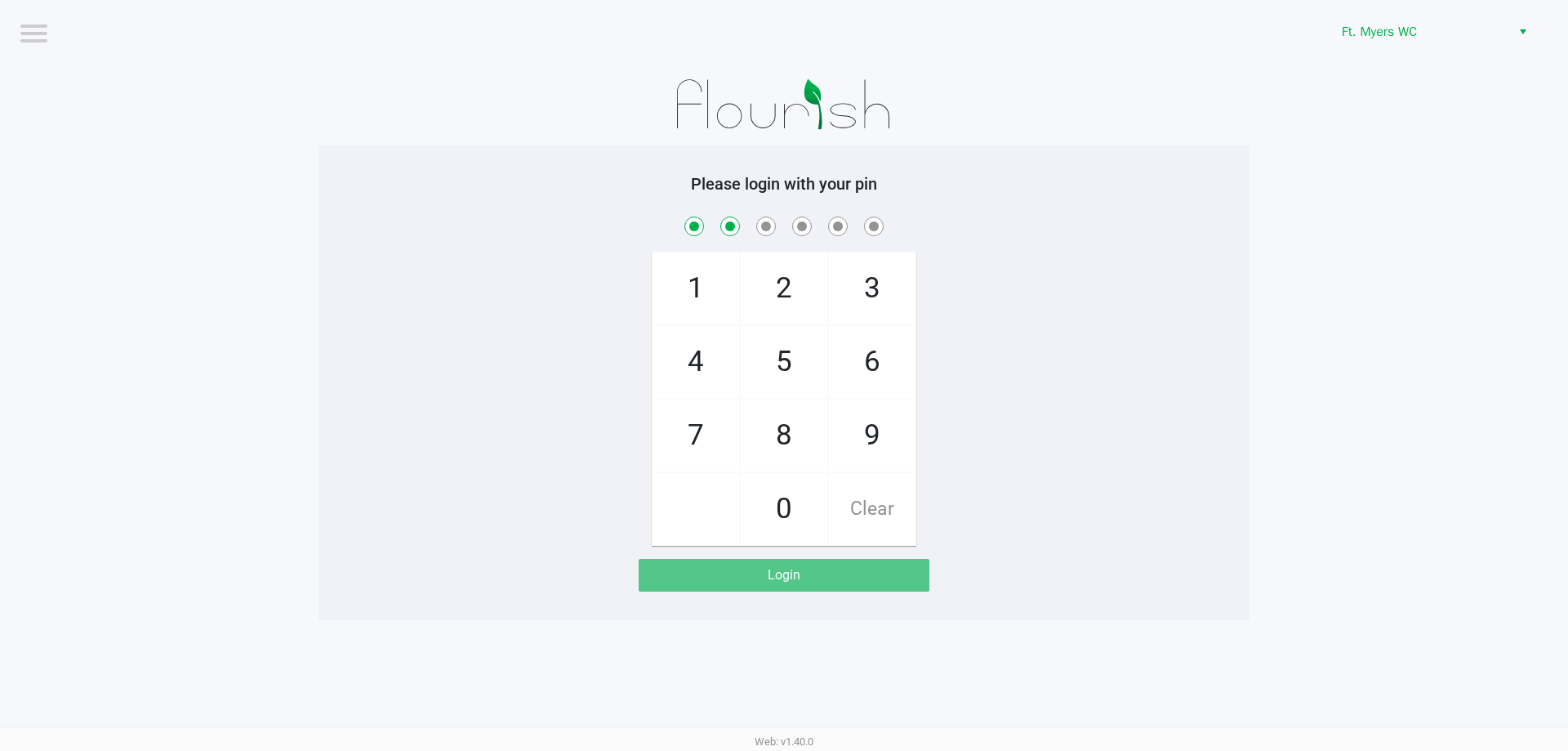 checkbox on "true" 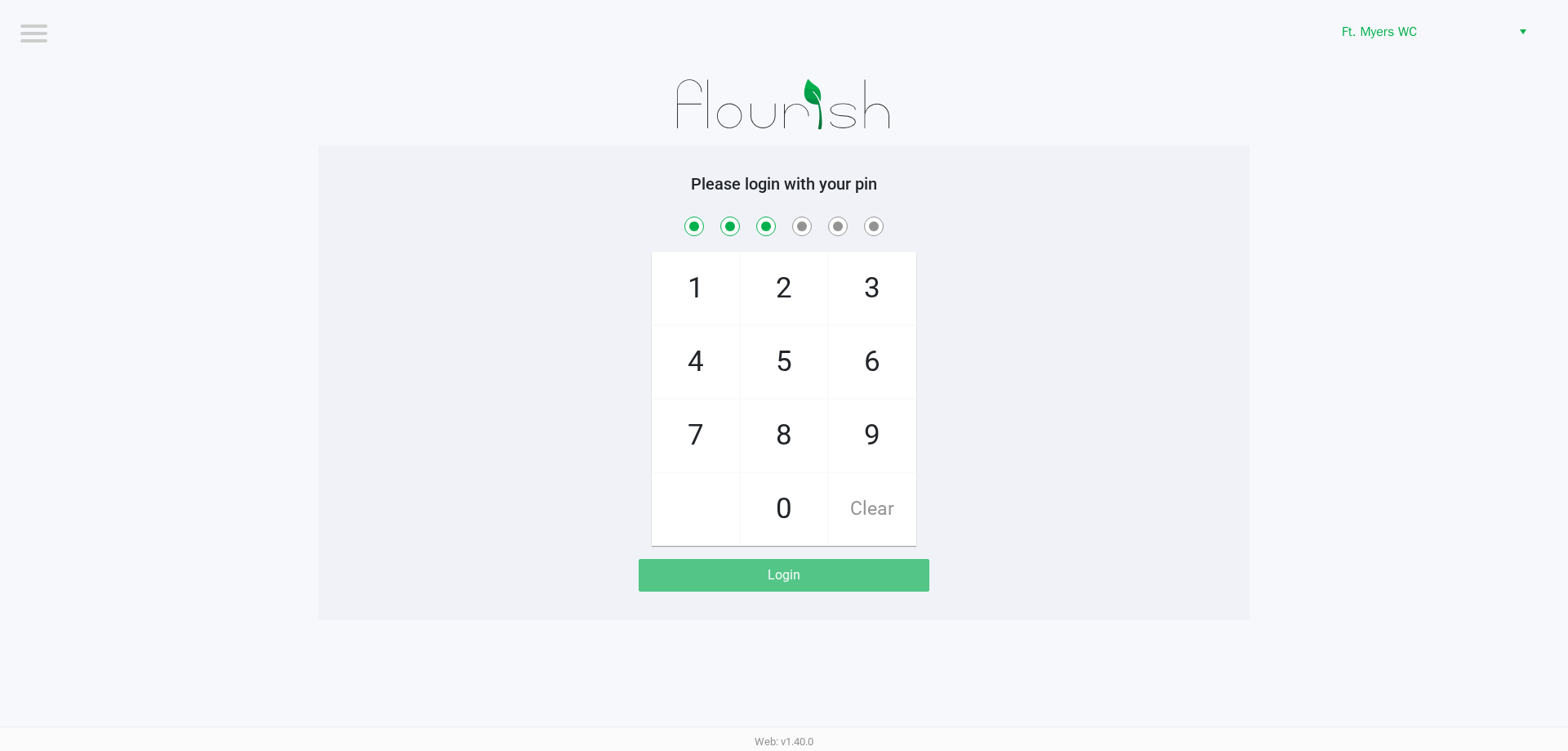 checkbox on "true" 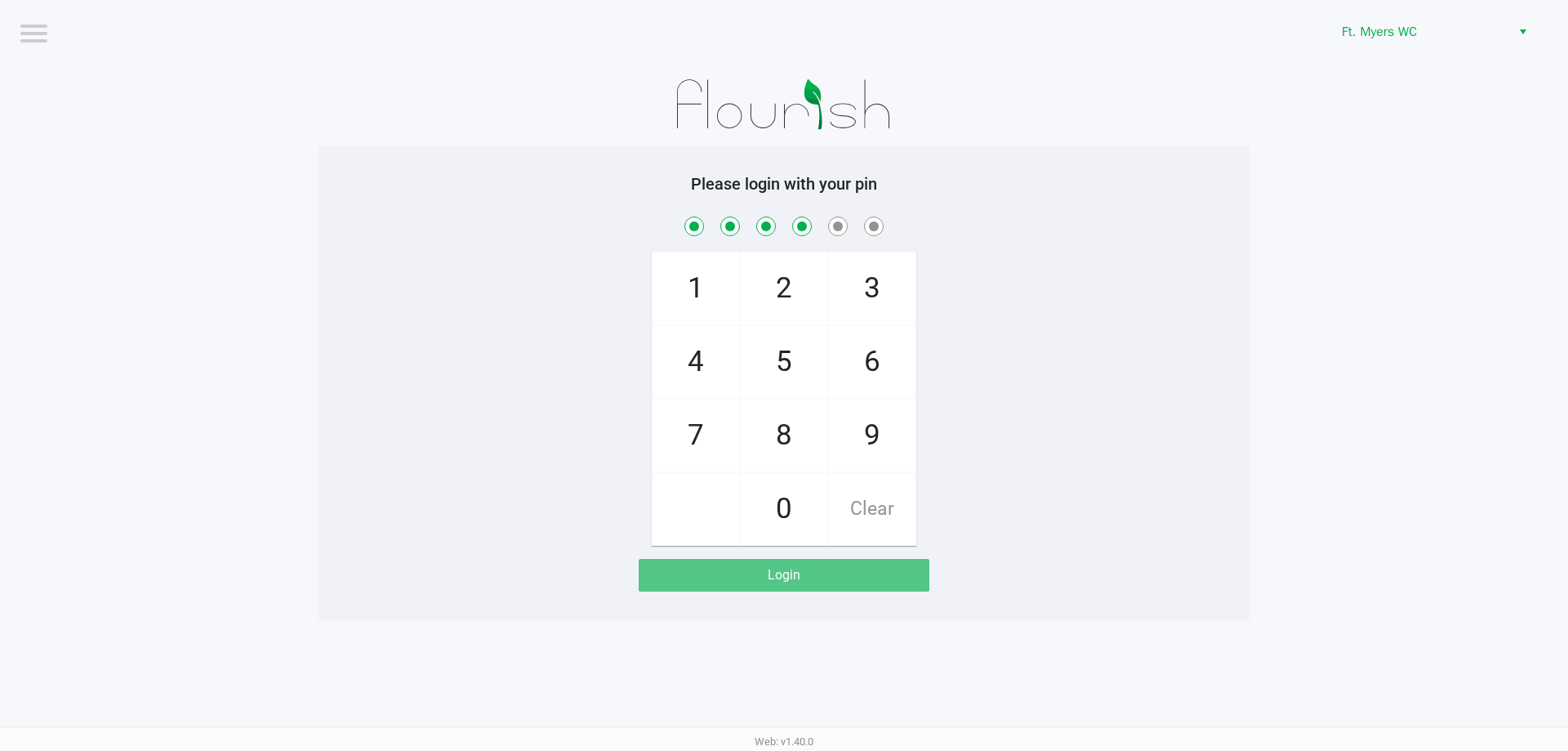 checkbox on "true" 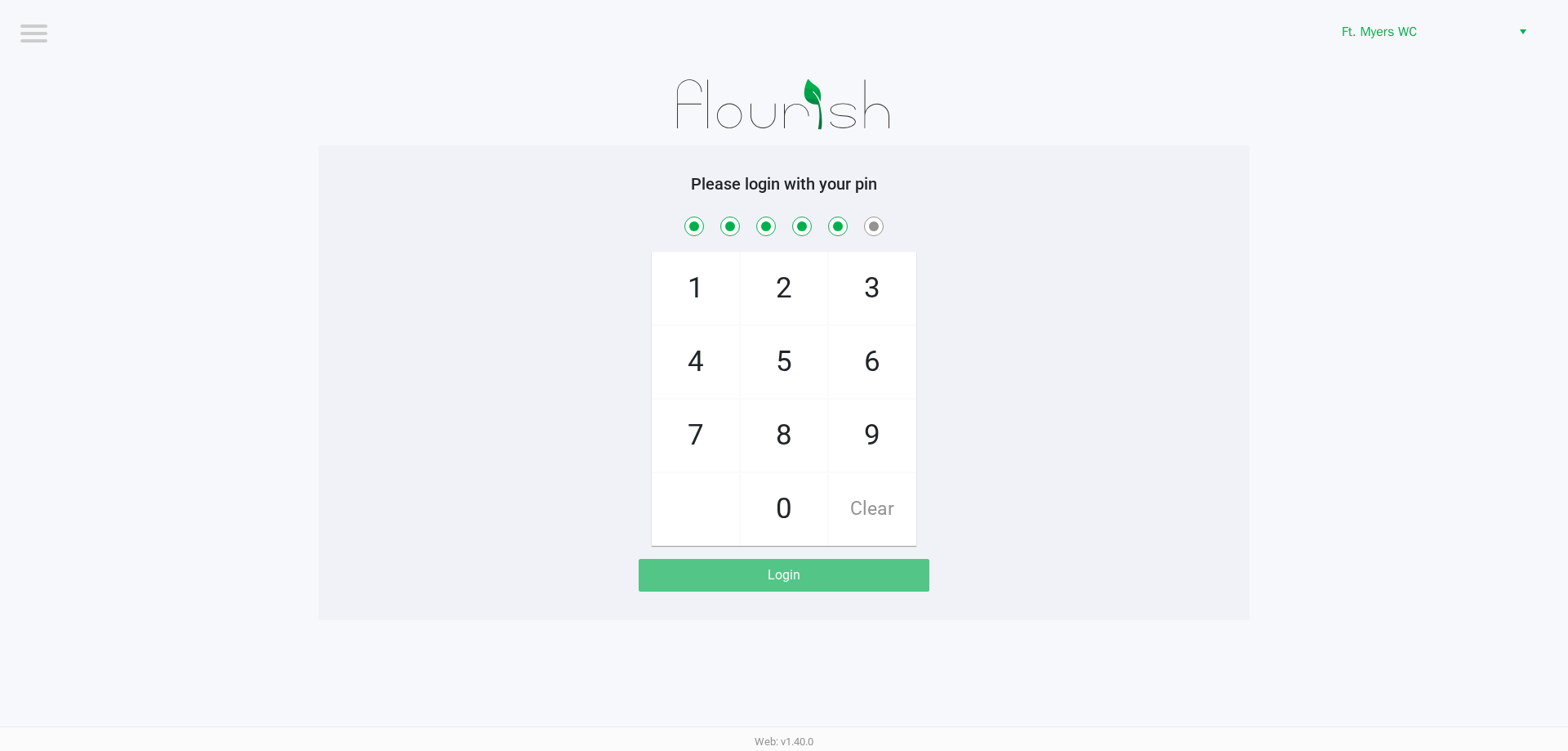 checkbox on "true" 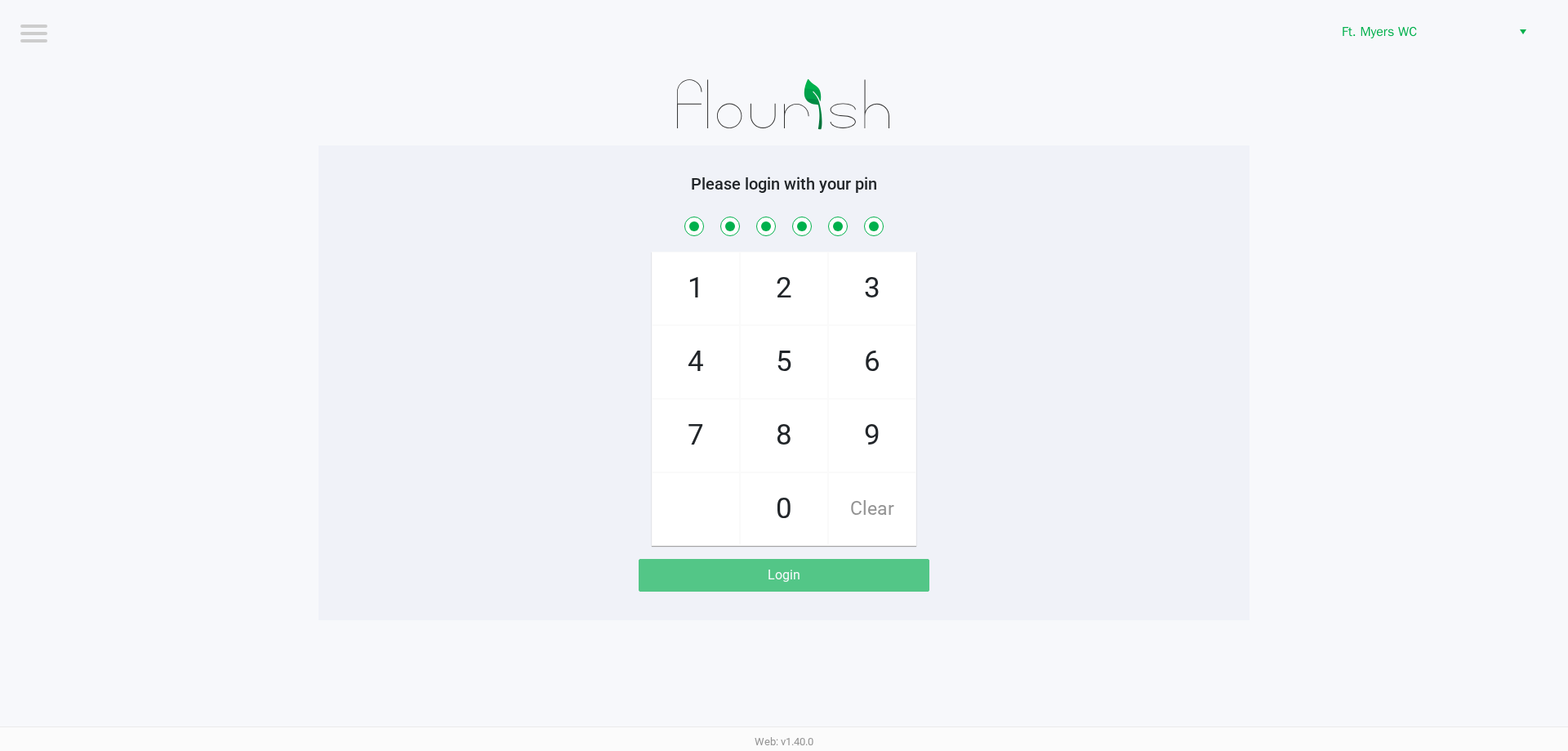 checkbox on "true" 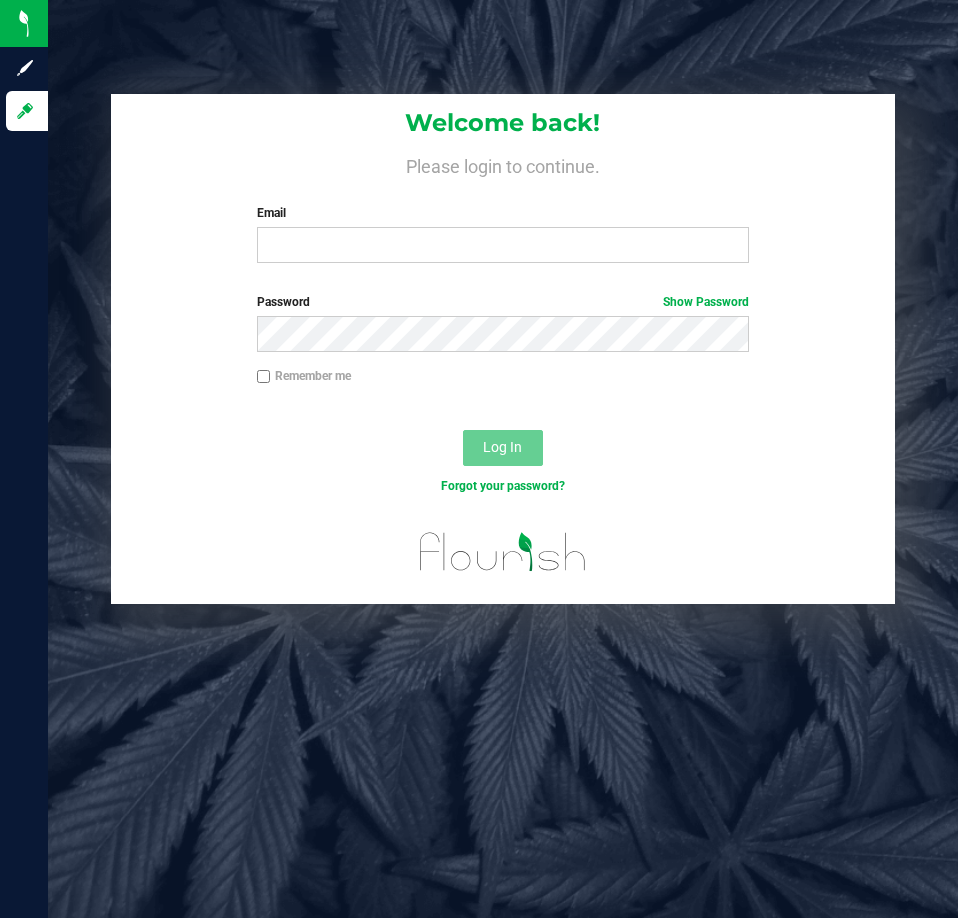 scroll, scrollTop: 0, scrollLeft: 0, axis: both 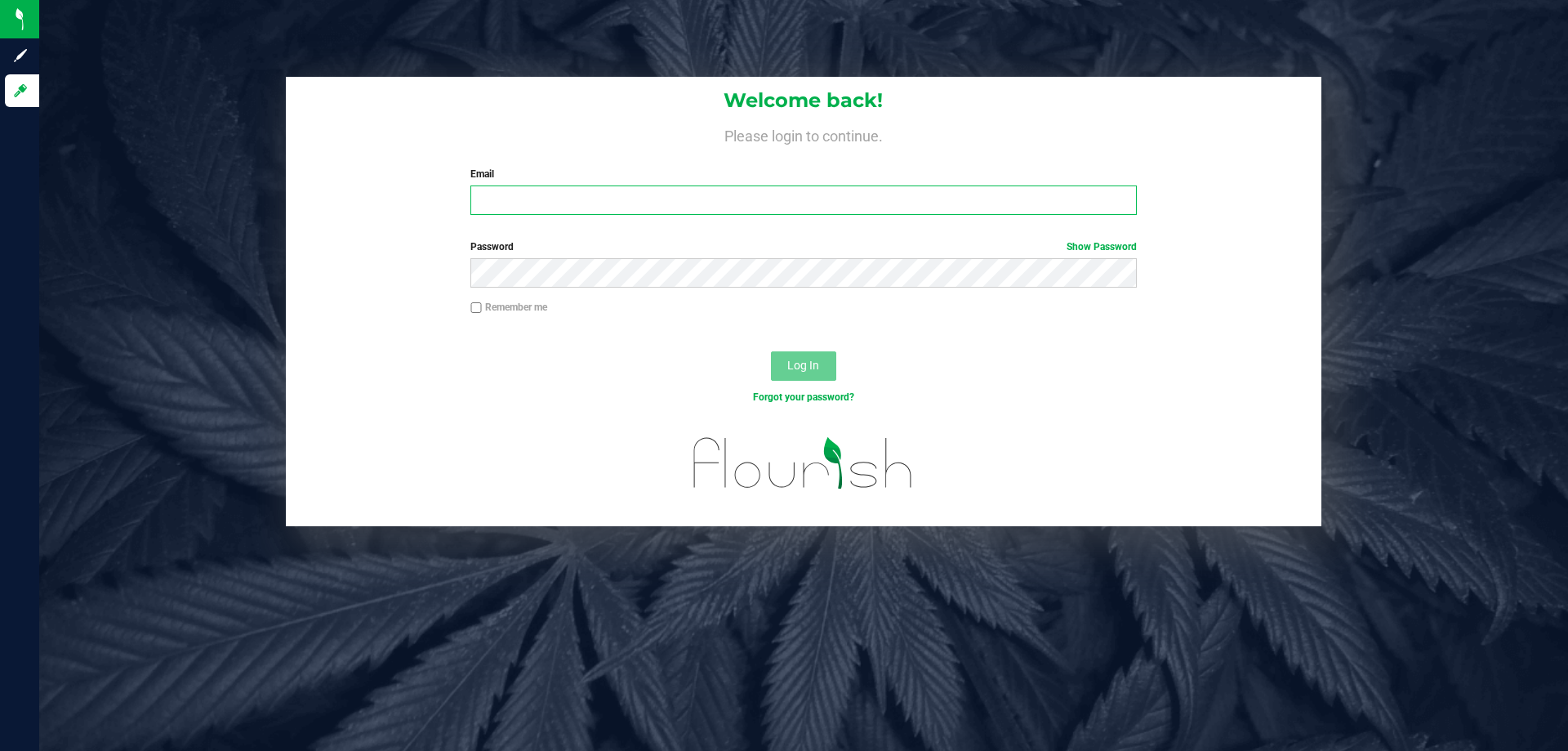 click on "Email" at bounding box center (803, 200) 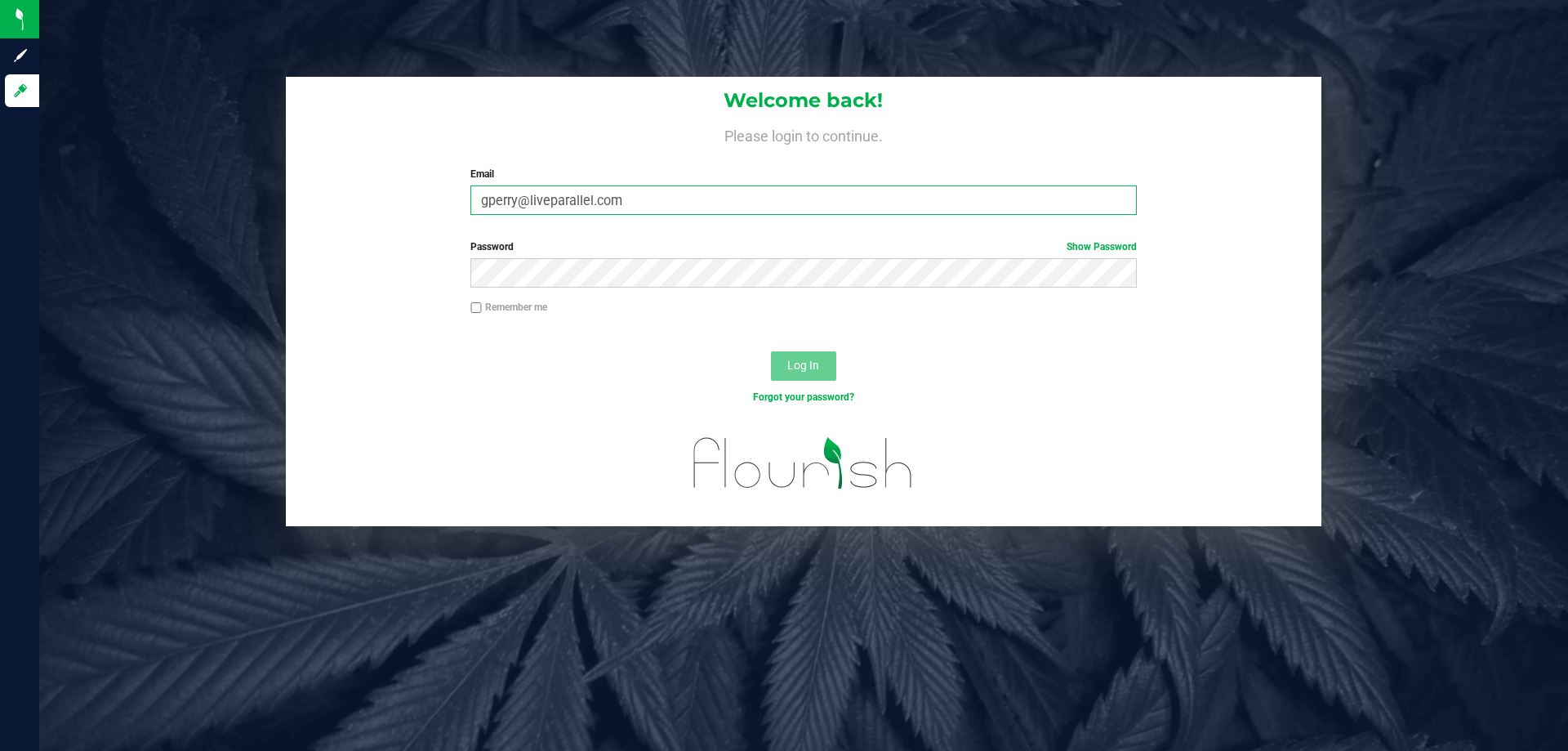 type on "gperry@liveparallel.com" 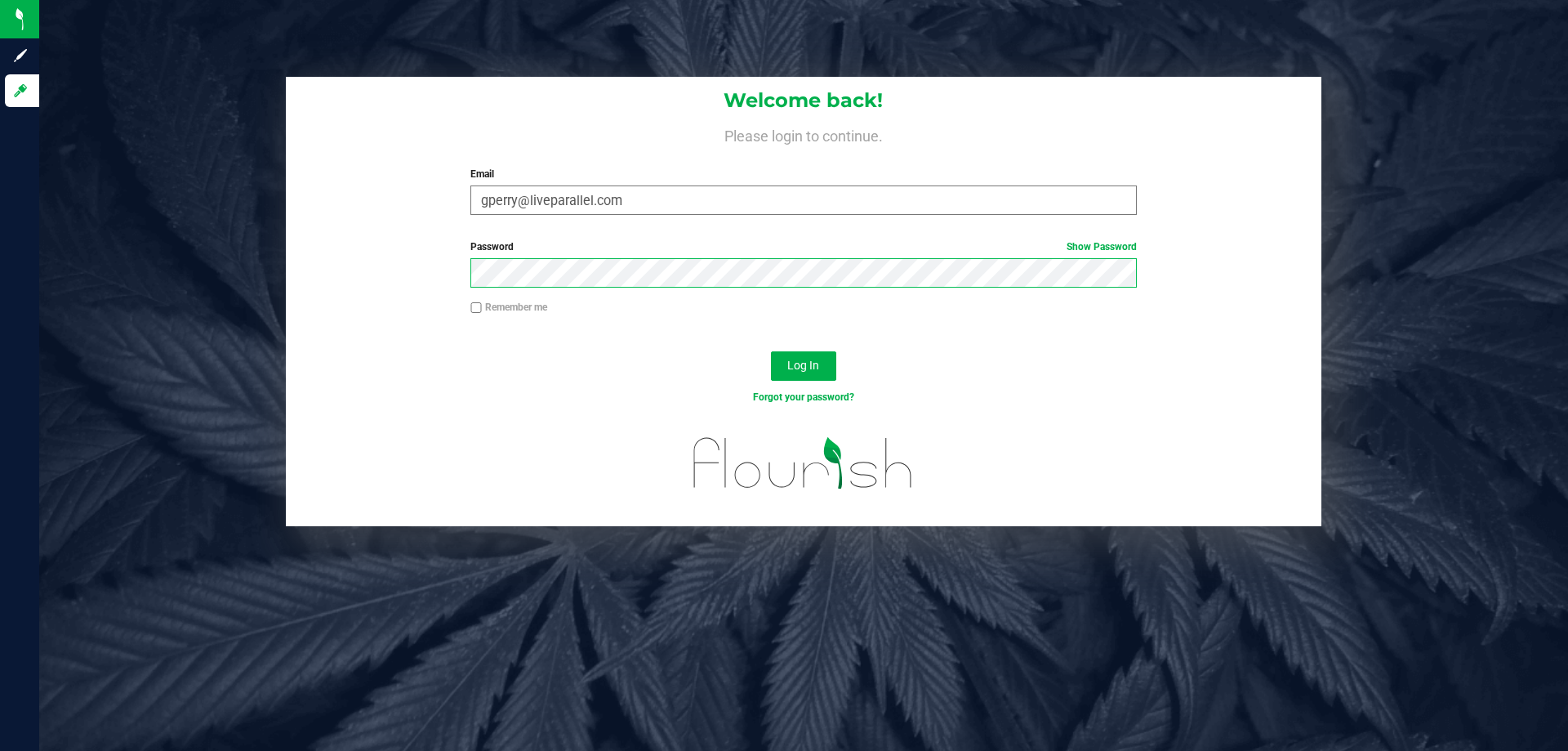 click on "Log In" at bounding box center [804, 366] 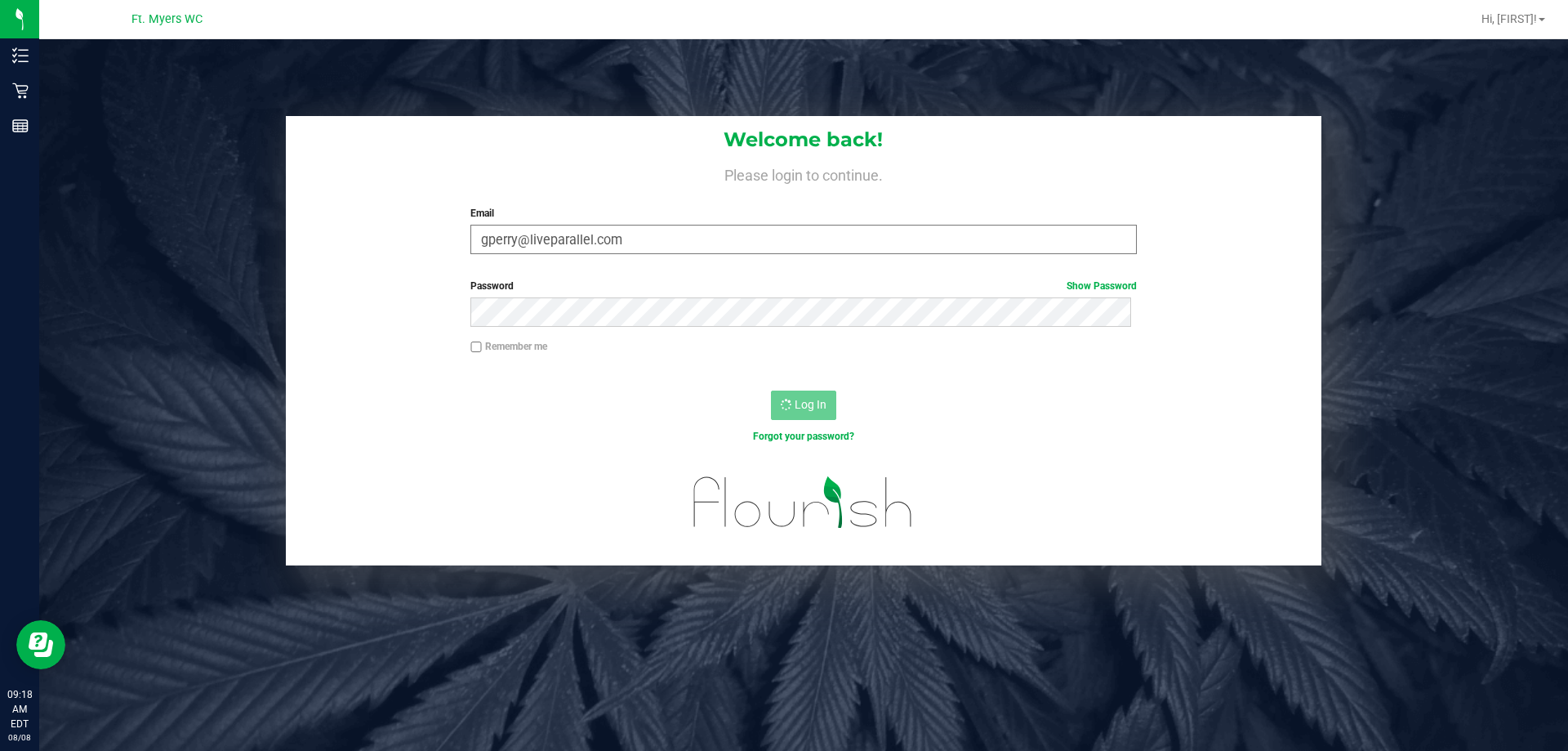 scroll, scrollTop: 0, scrollLeft: 0, axis: both 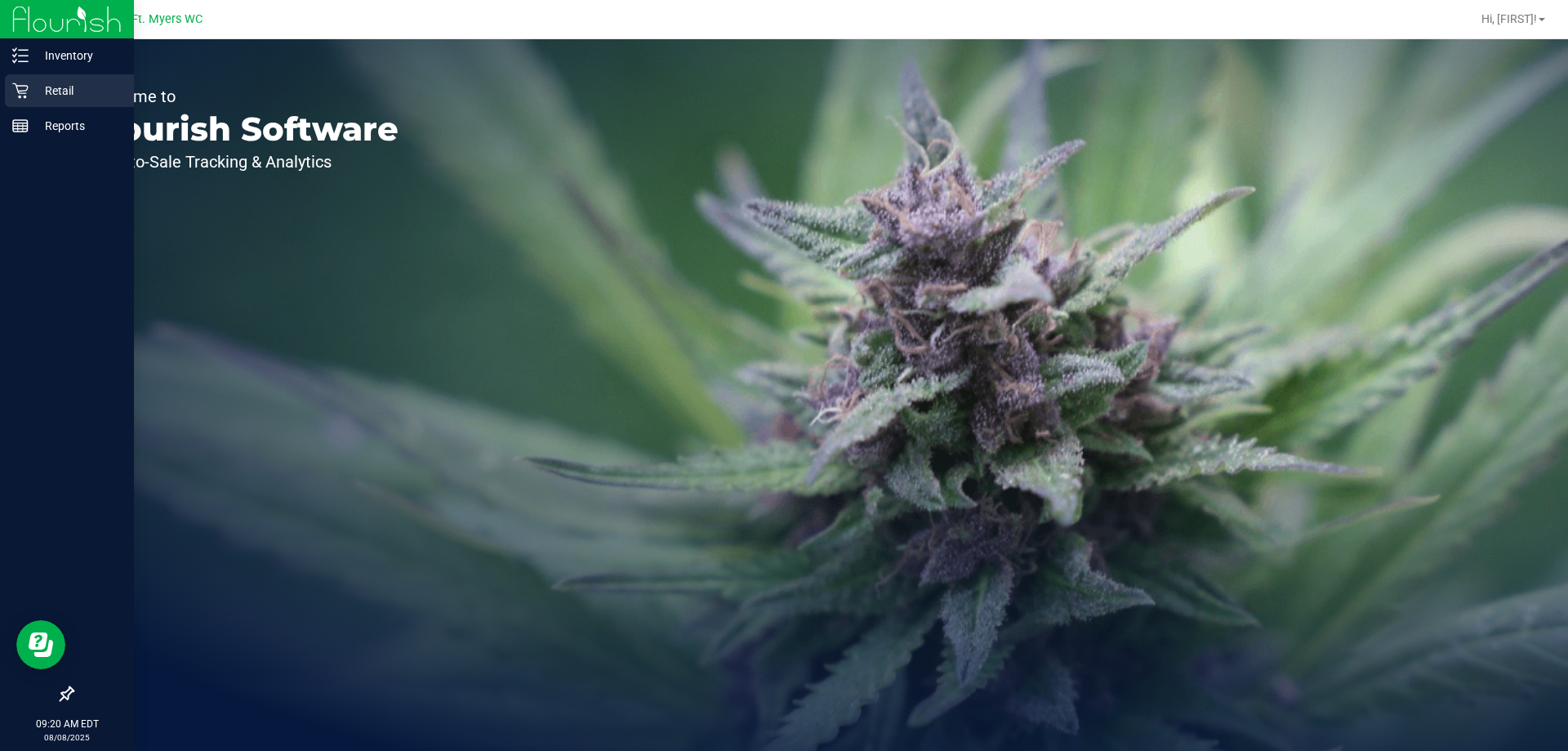 click 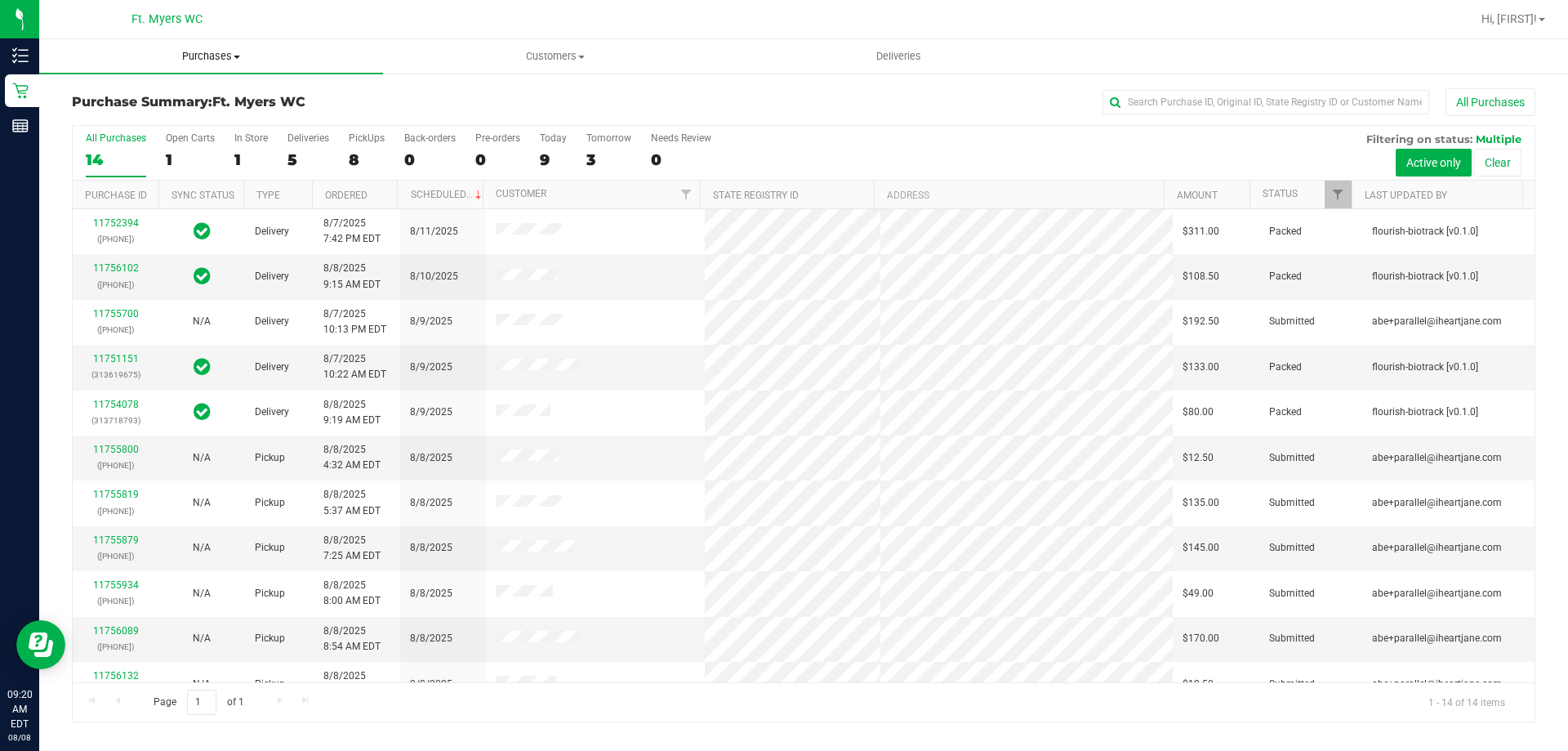 click on "Purchases" at bounding box center (211, 56) 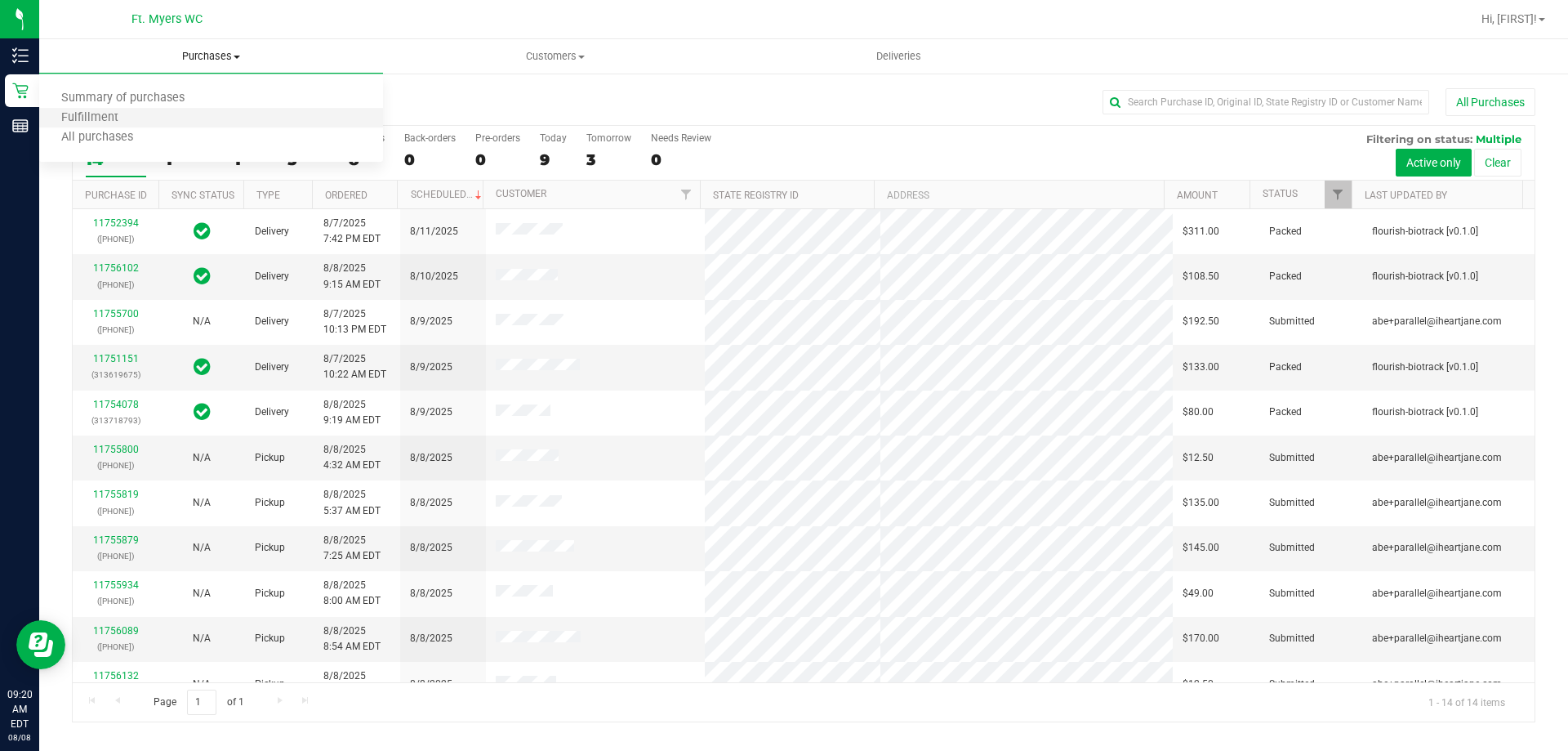click on "Fulfillment" at bounding box center (211, 118) 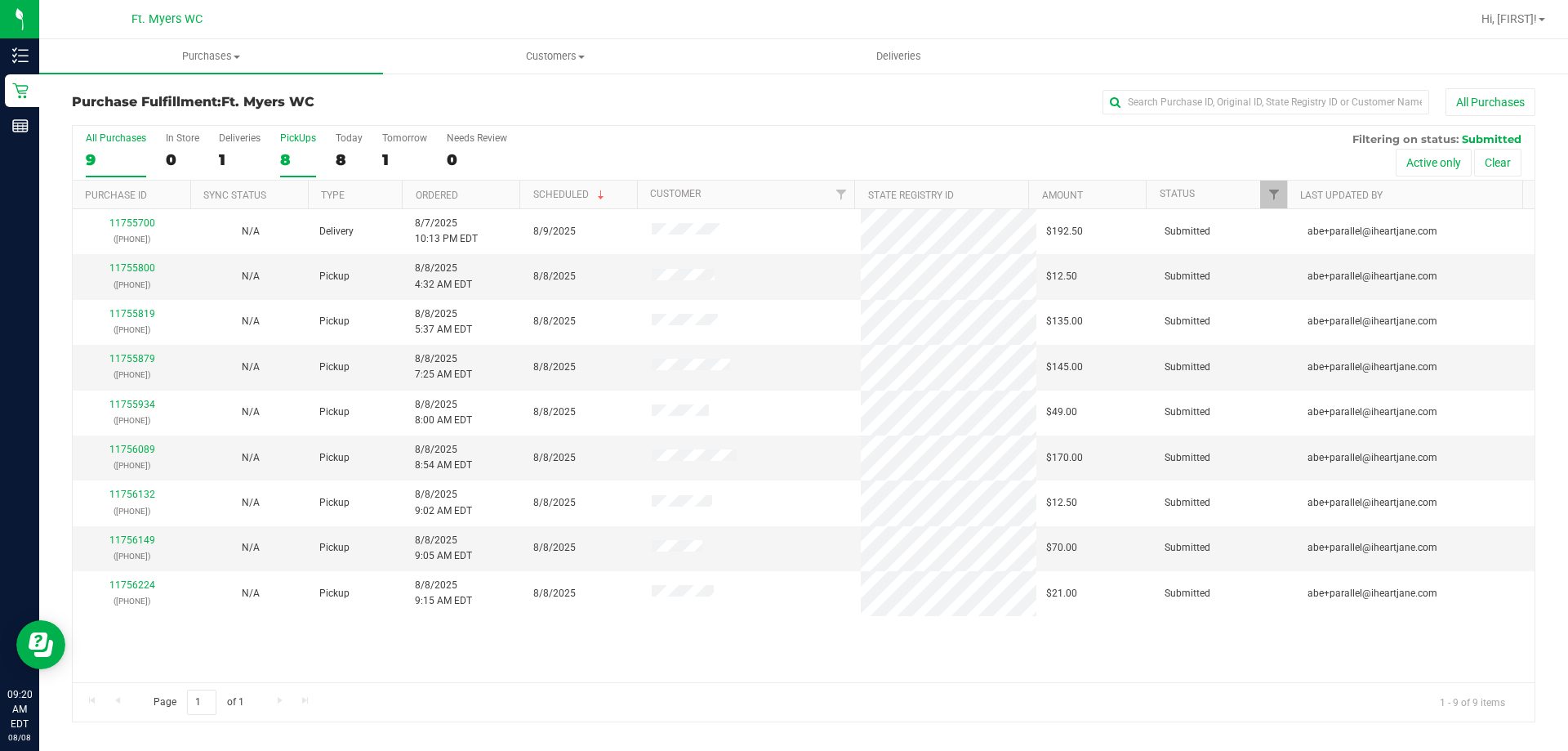 click on "PickUps
8" at bounding box center [298, 154] 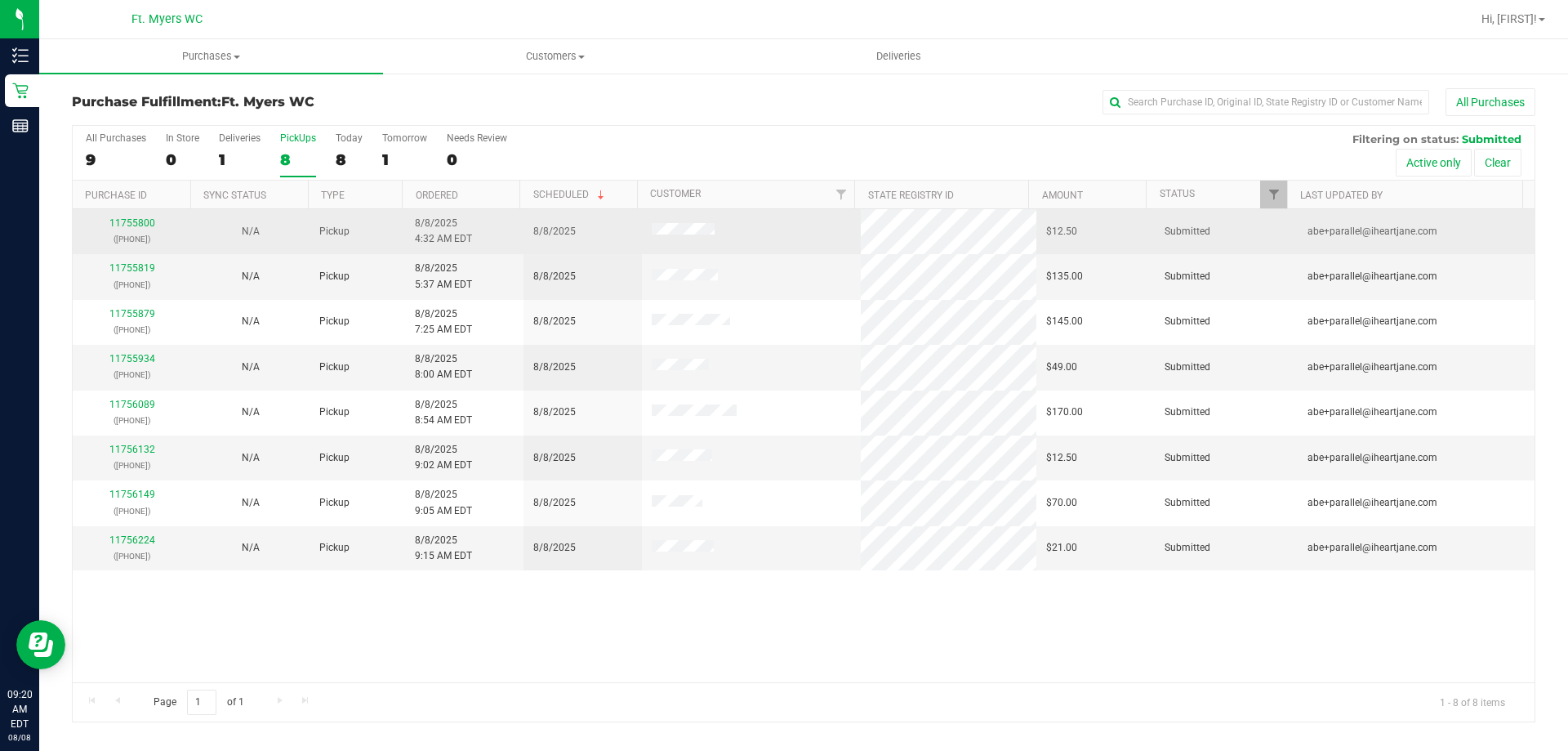 click on "[NUMBER]
([PHONE])" at bounding box center (131, 231) 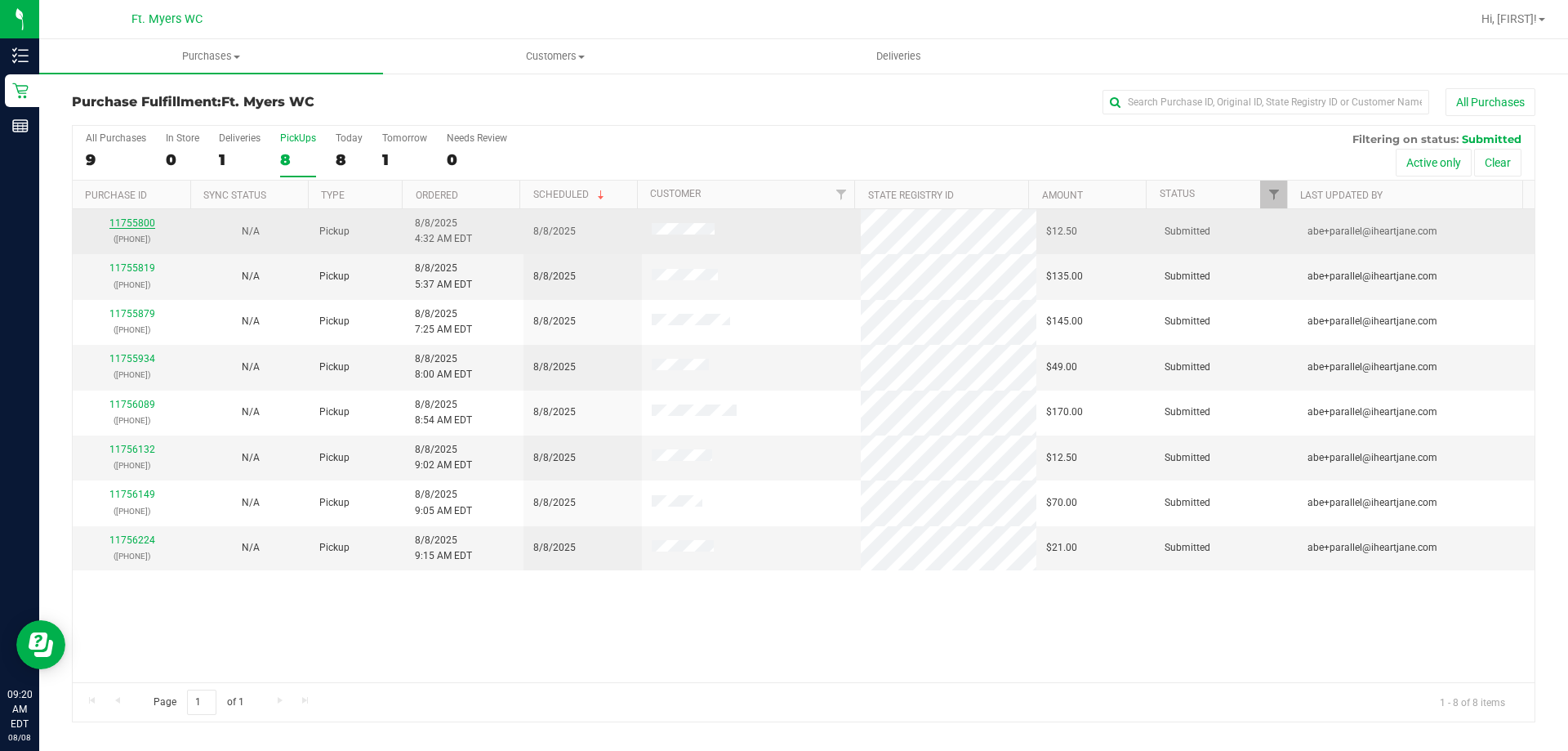 click on "11755800" at bounding box center [132, 223] 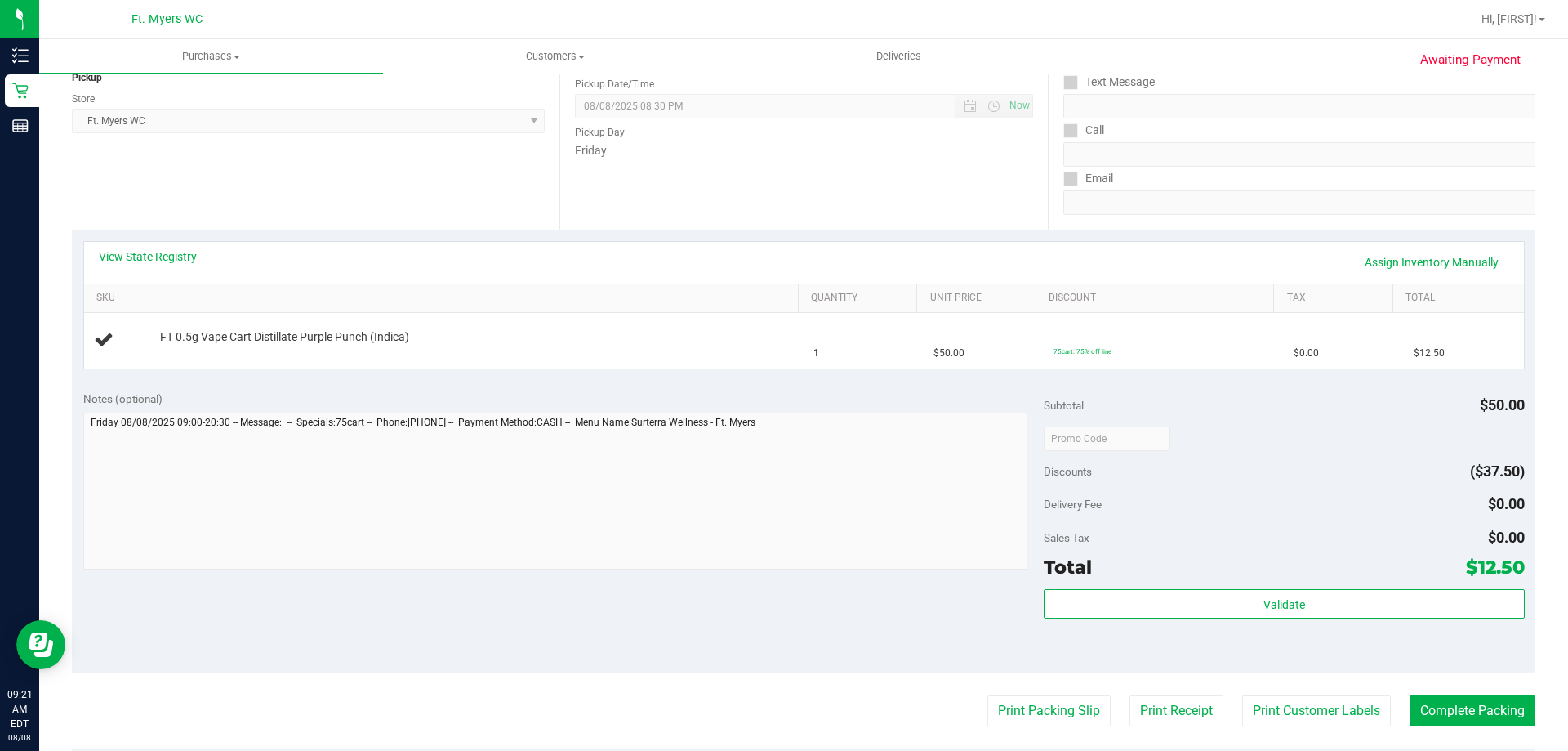 scroll, scrollTop: 245, scrollLeft: 0, axis: vertical 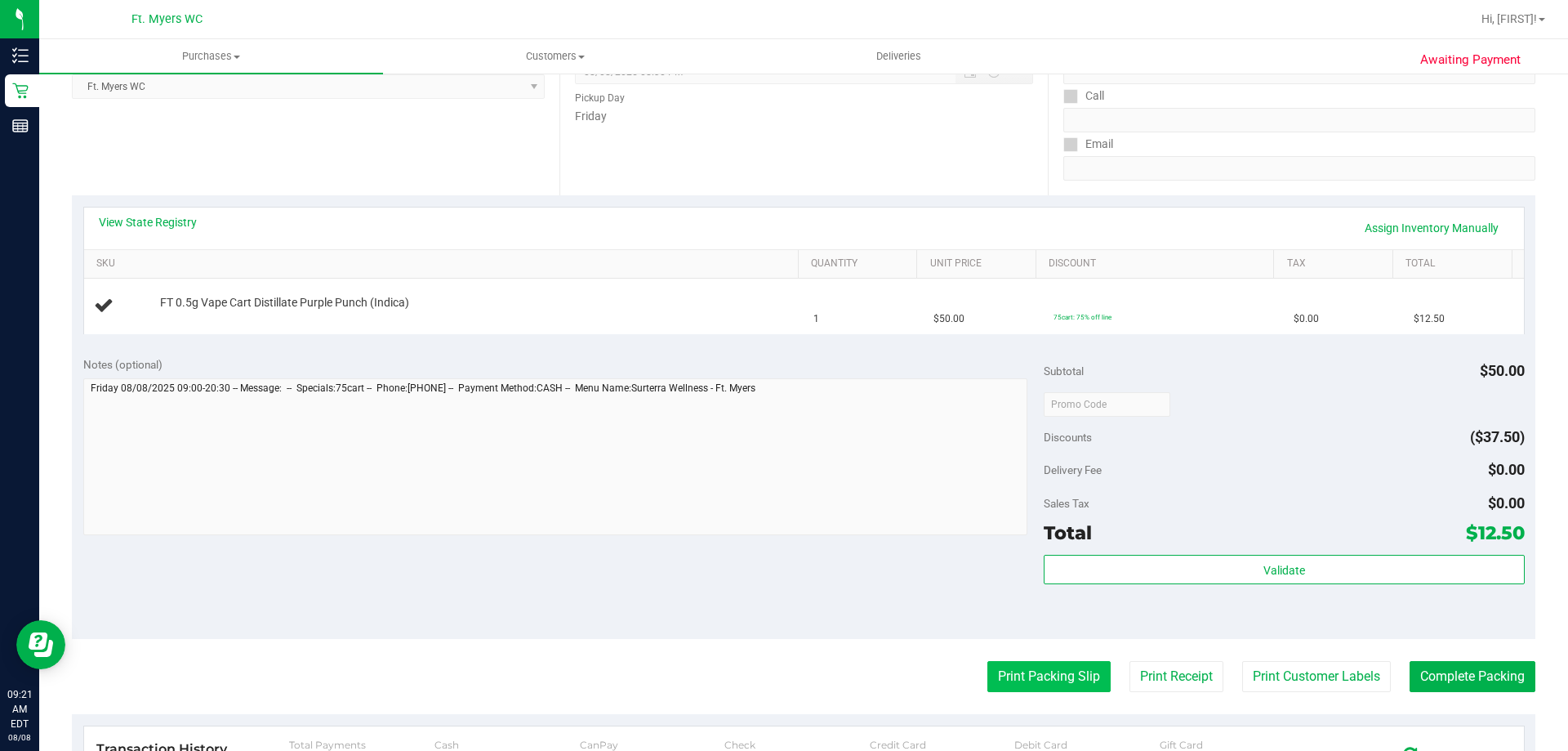 click on "Print Packing Slip" at bounding box center (1049, 677) 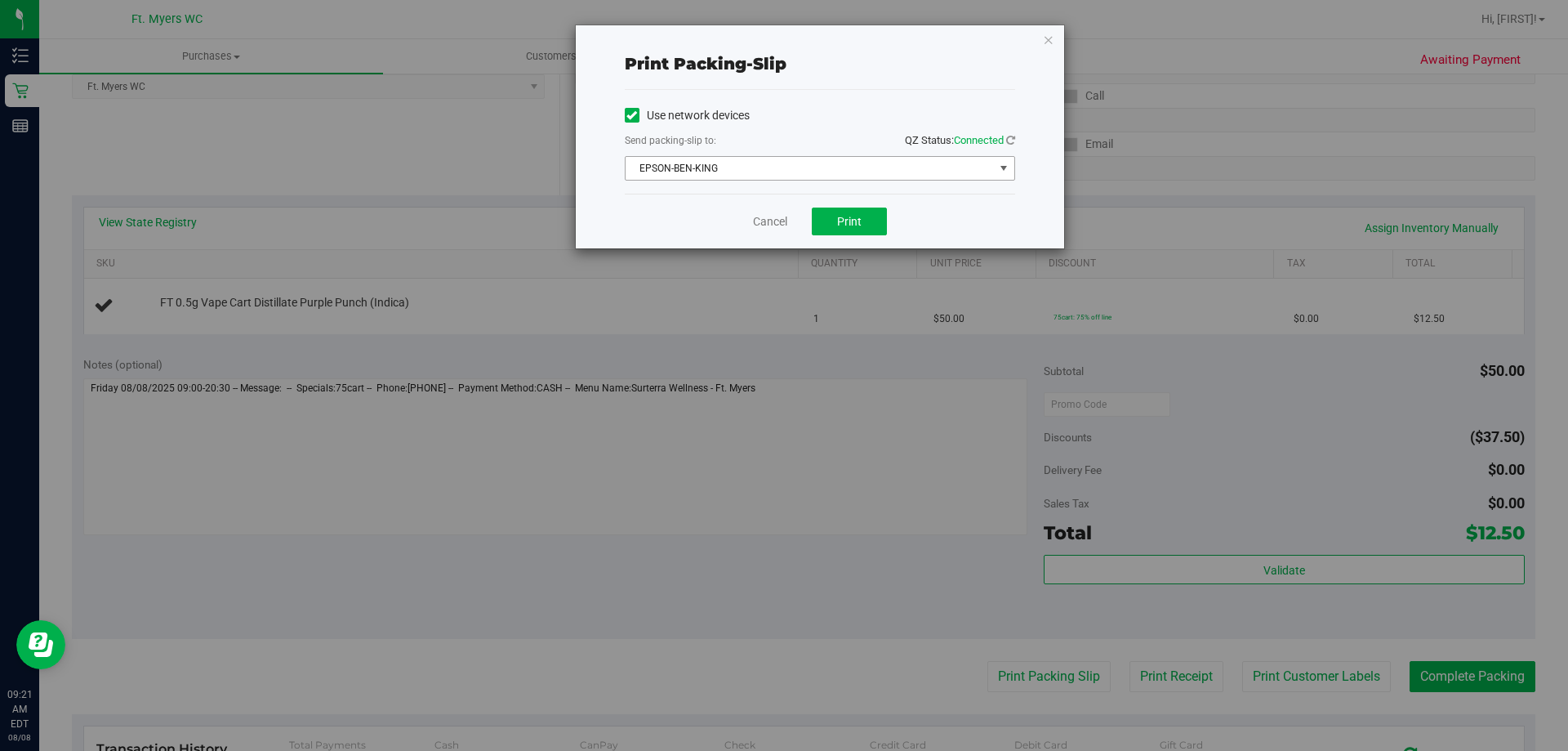 click on "EPSON-BEN-KING" at bounding box center (809, 168) 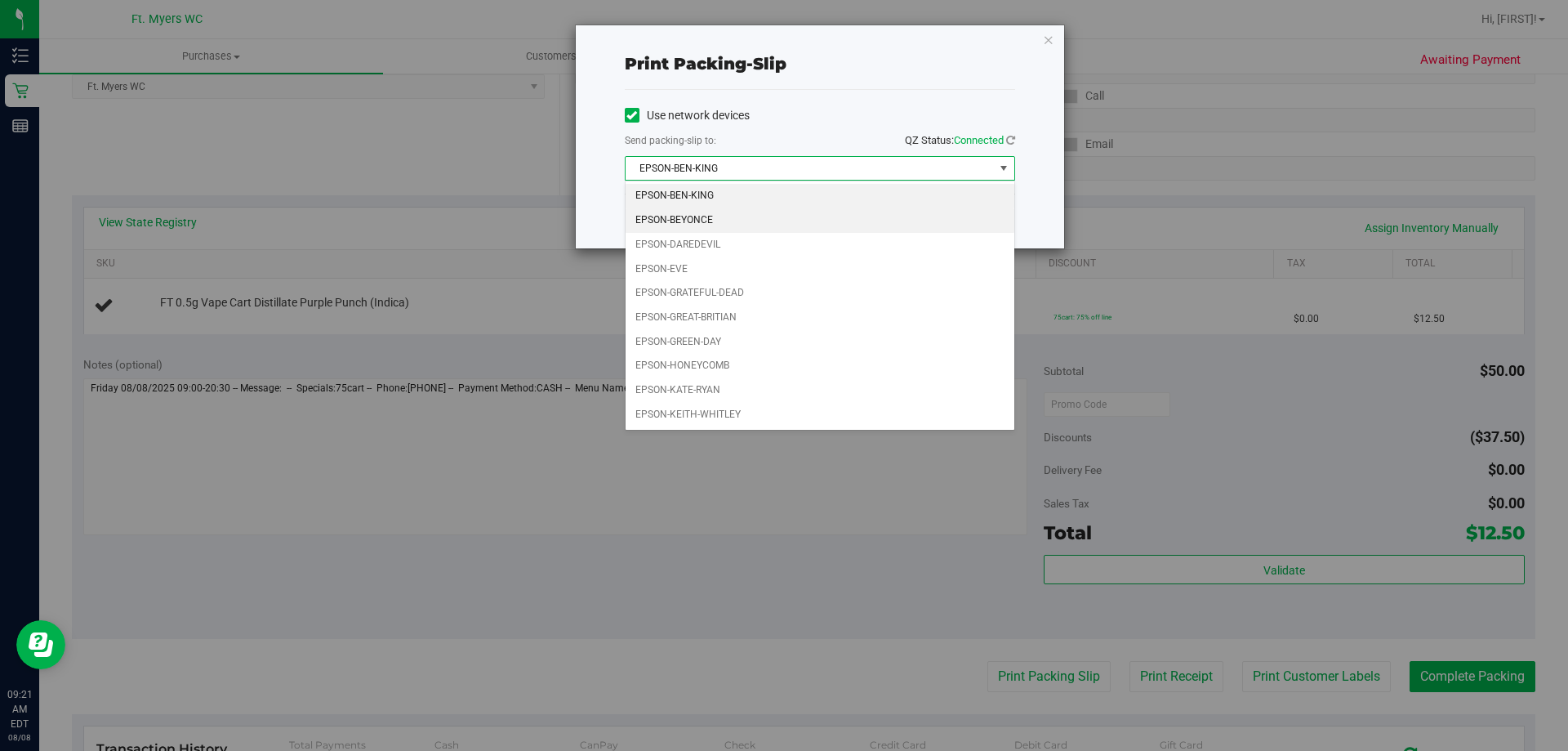 click on "EPSON-BEYONCE" at bounding box center (820, 221) 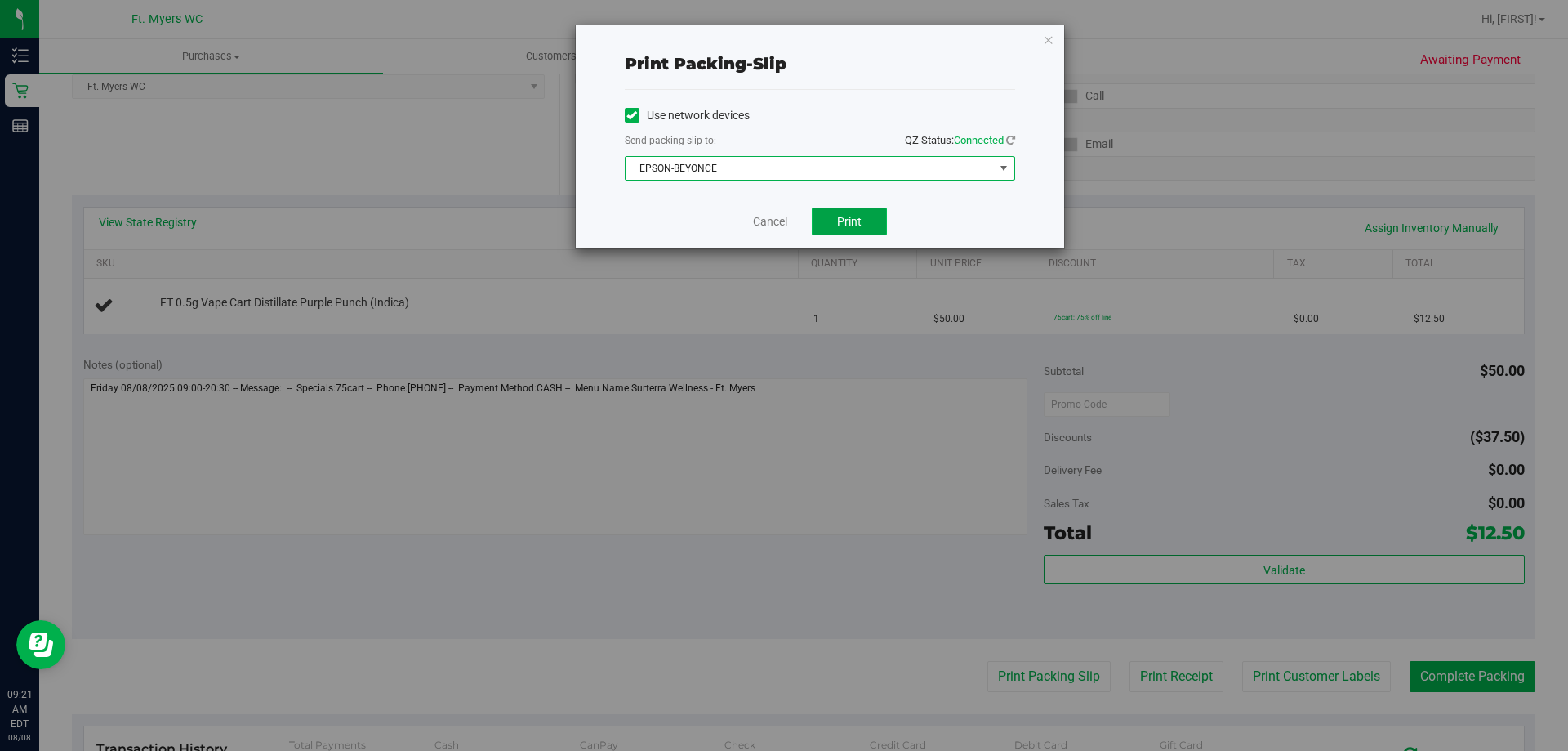 click on "Print" at bounding box center (849, 221) 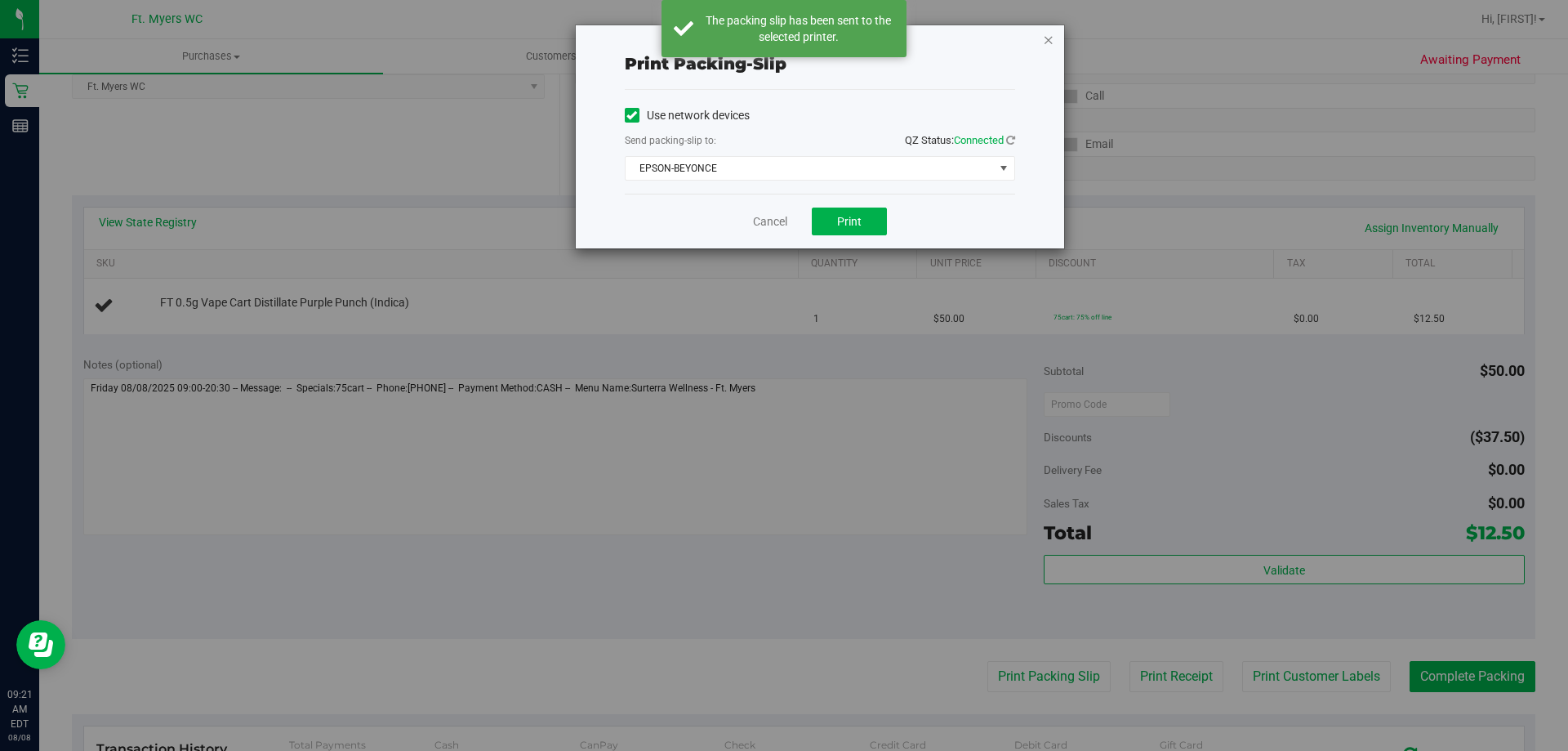 click at bounding box center [1049, 39] 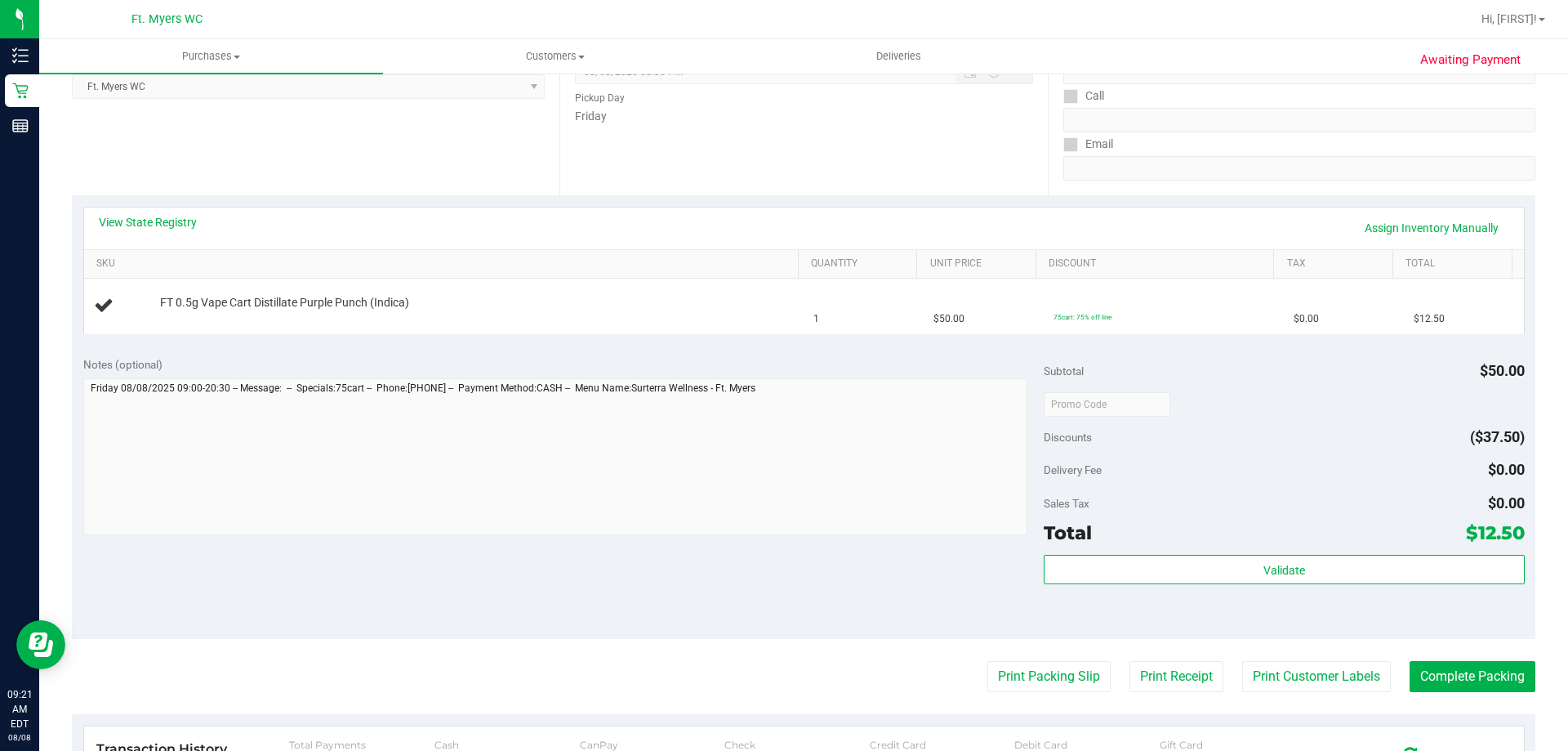 type 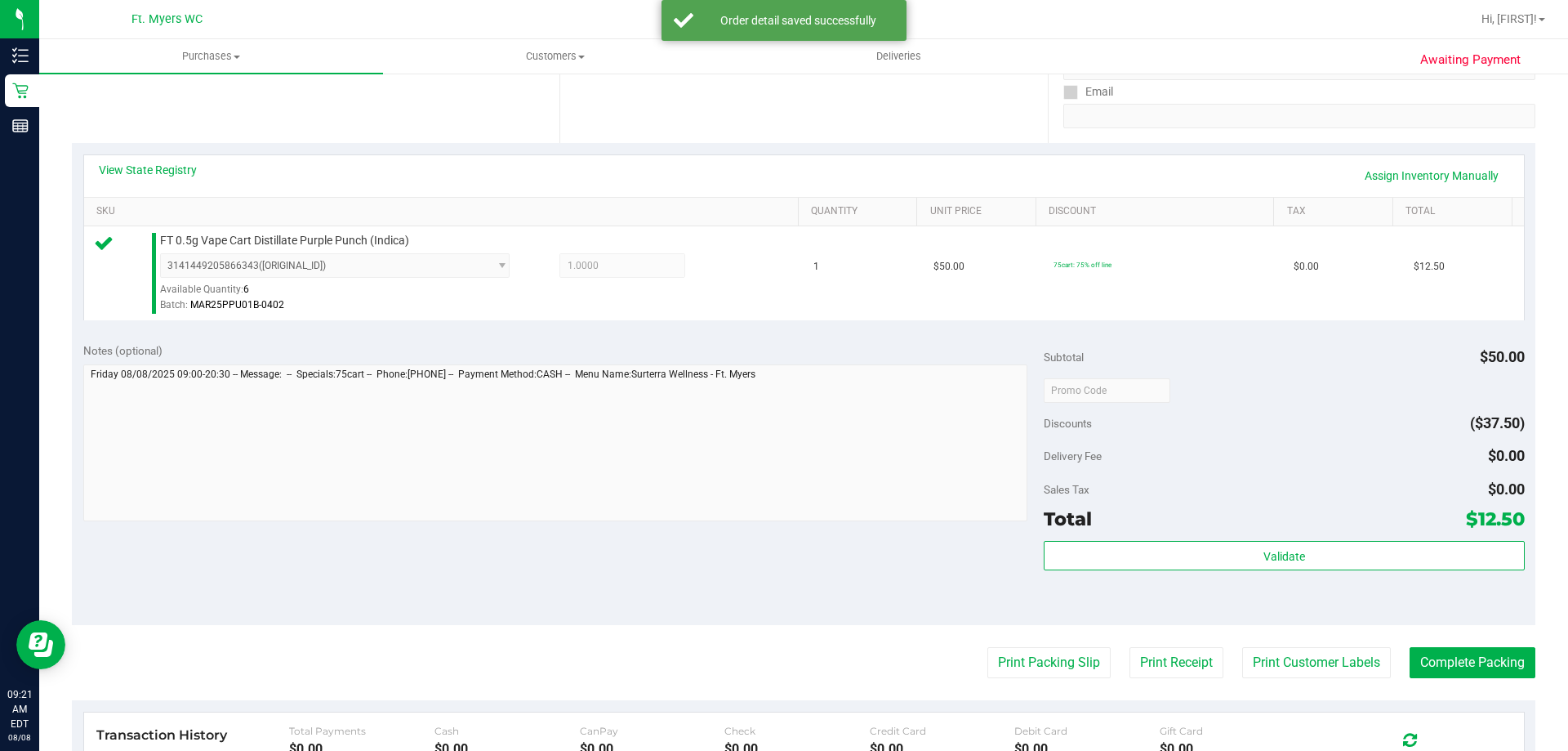 scroll, scrollTop: 409, scrollLeft: 0, axis: vertical 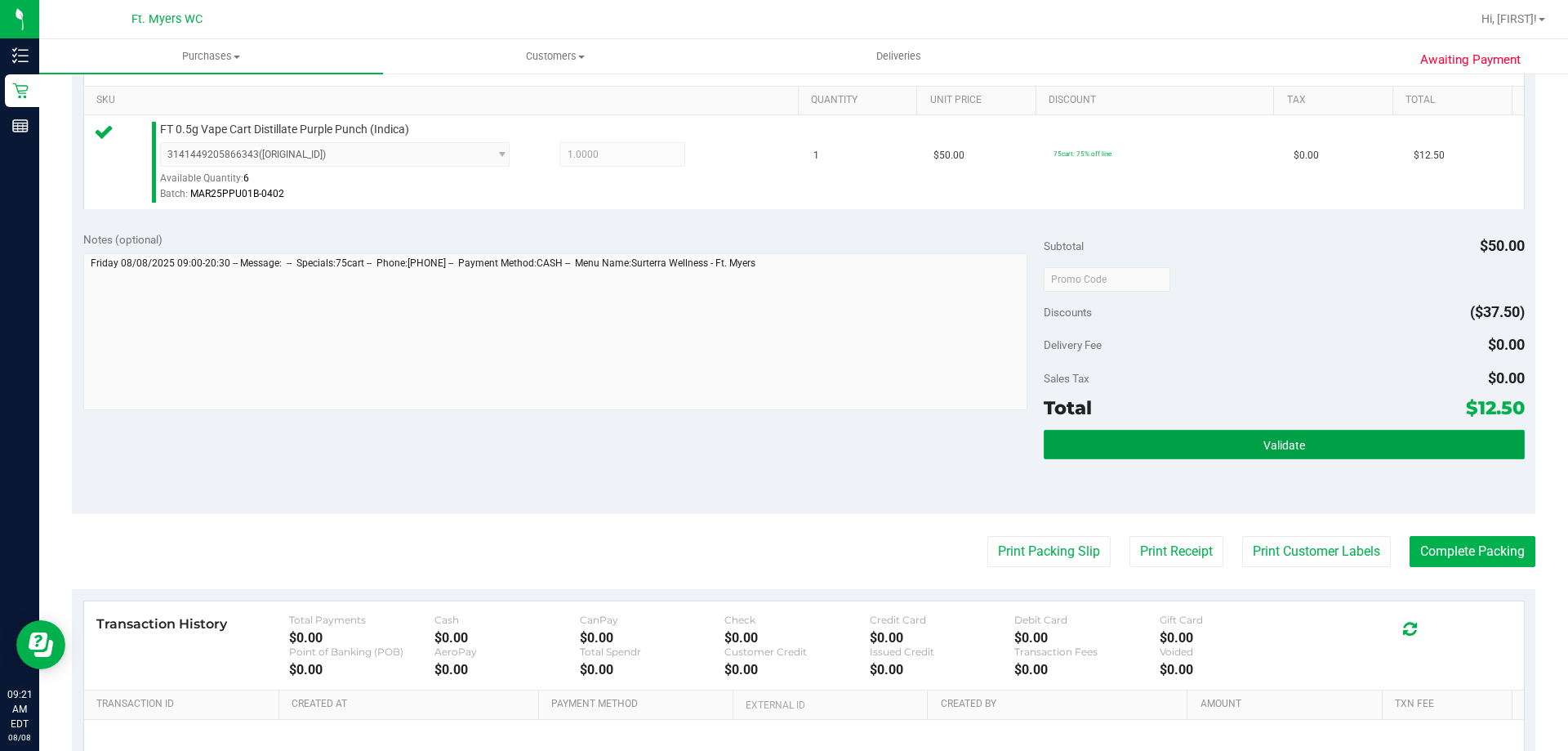 click on "Validate" at bounding box center [1284, 445] 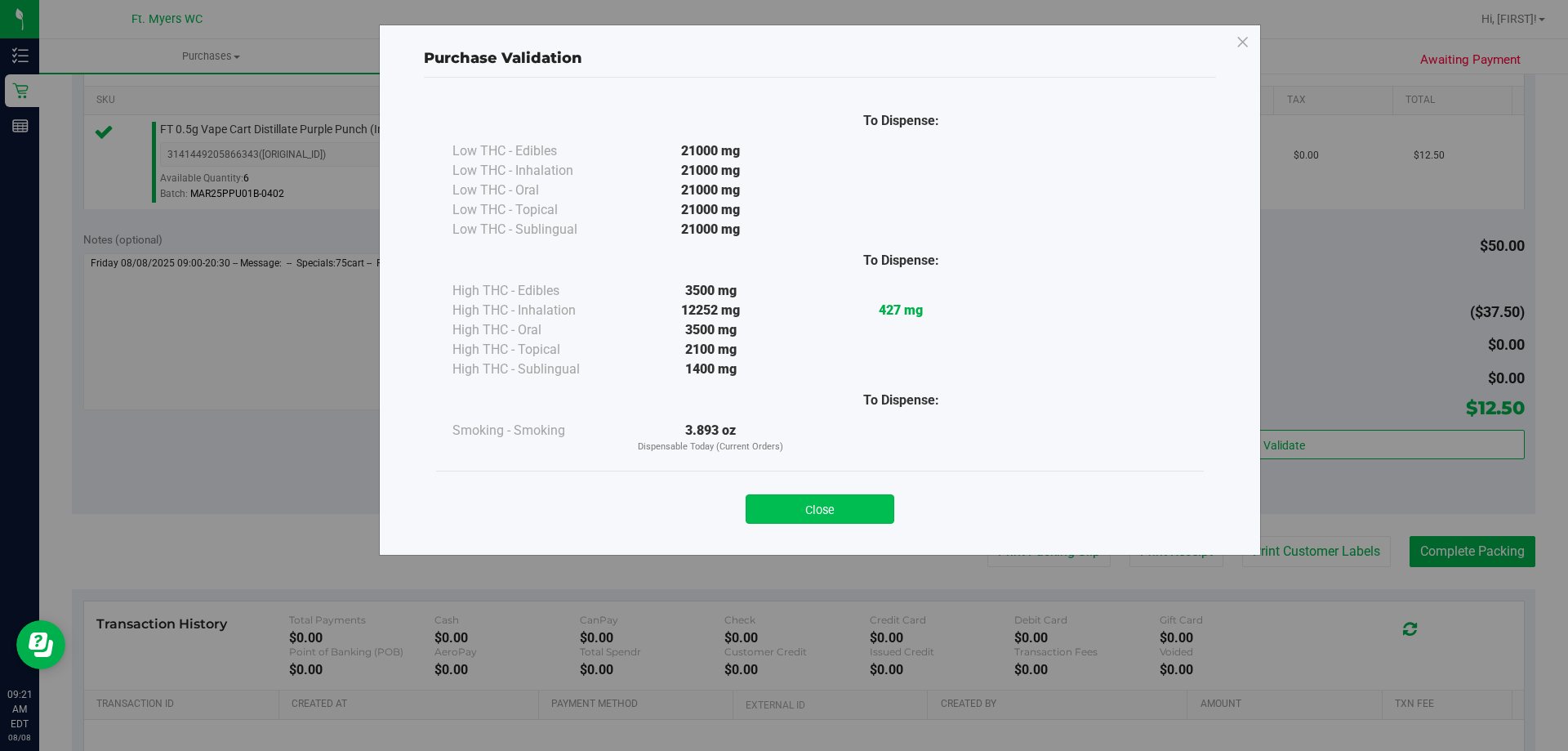 click on "Close" at bounding box center [820, 509] 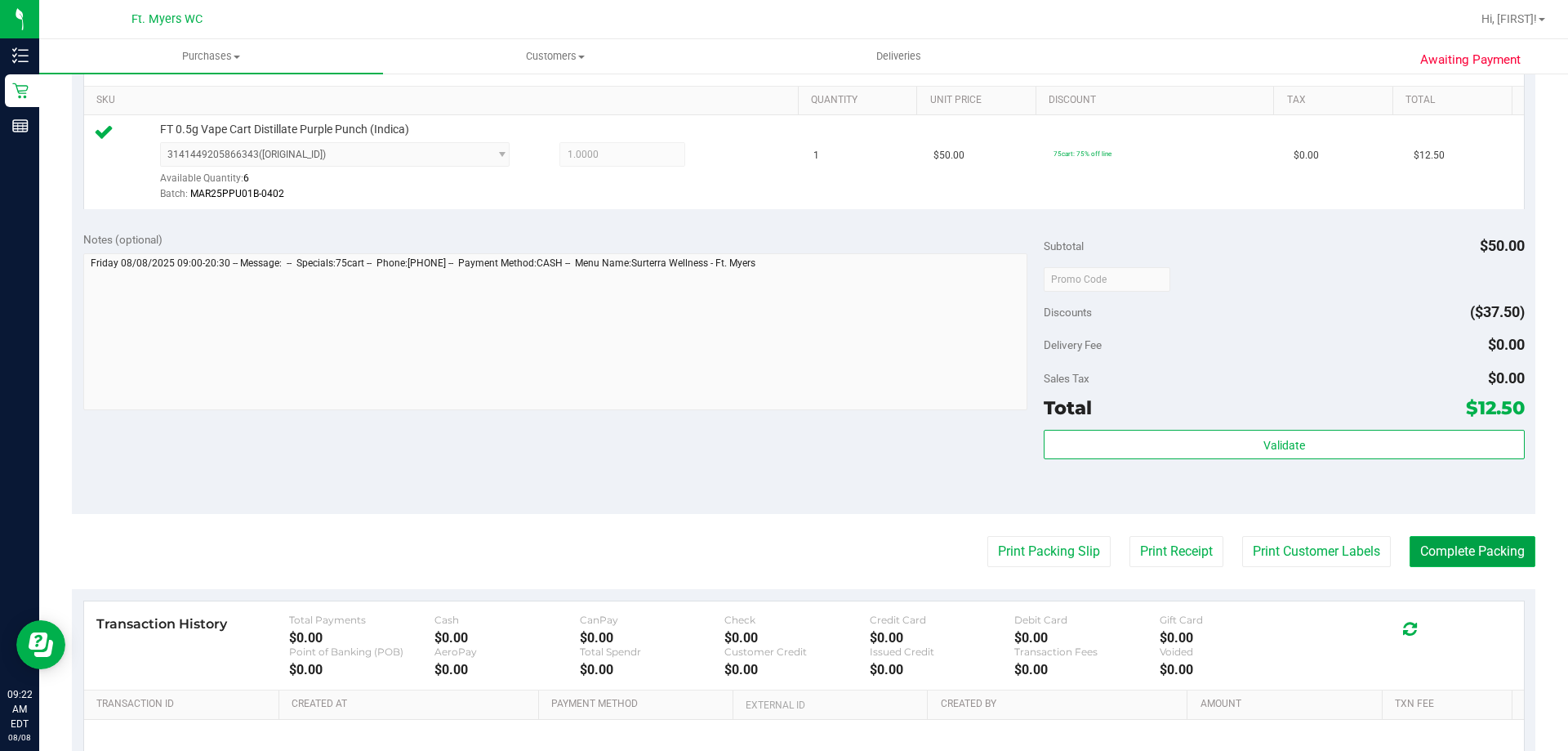 click on "Complete Packing" at bounding box center [1472, 552] 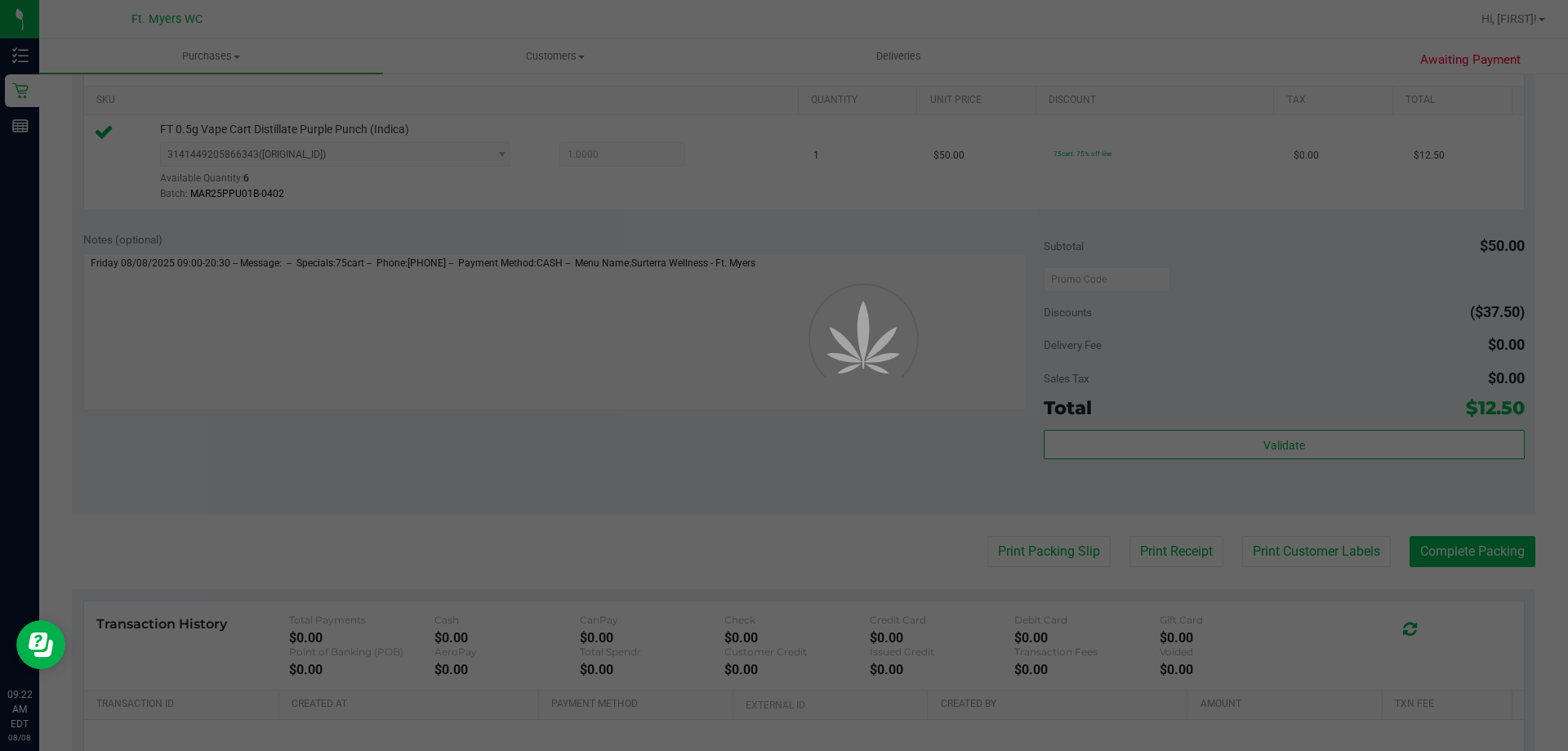 scroll, scrollTop: 0, scrollLeft: 0, axis: both 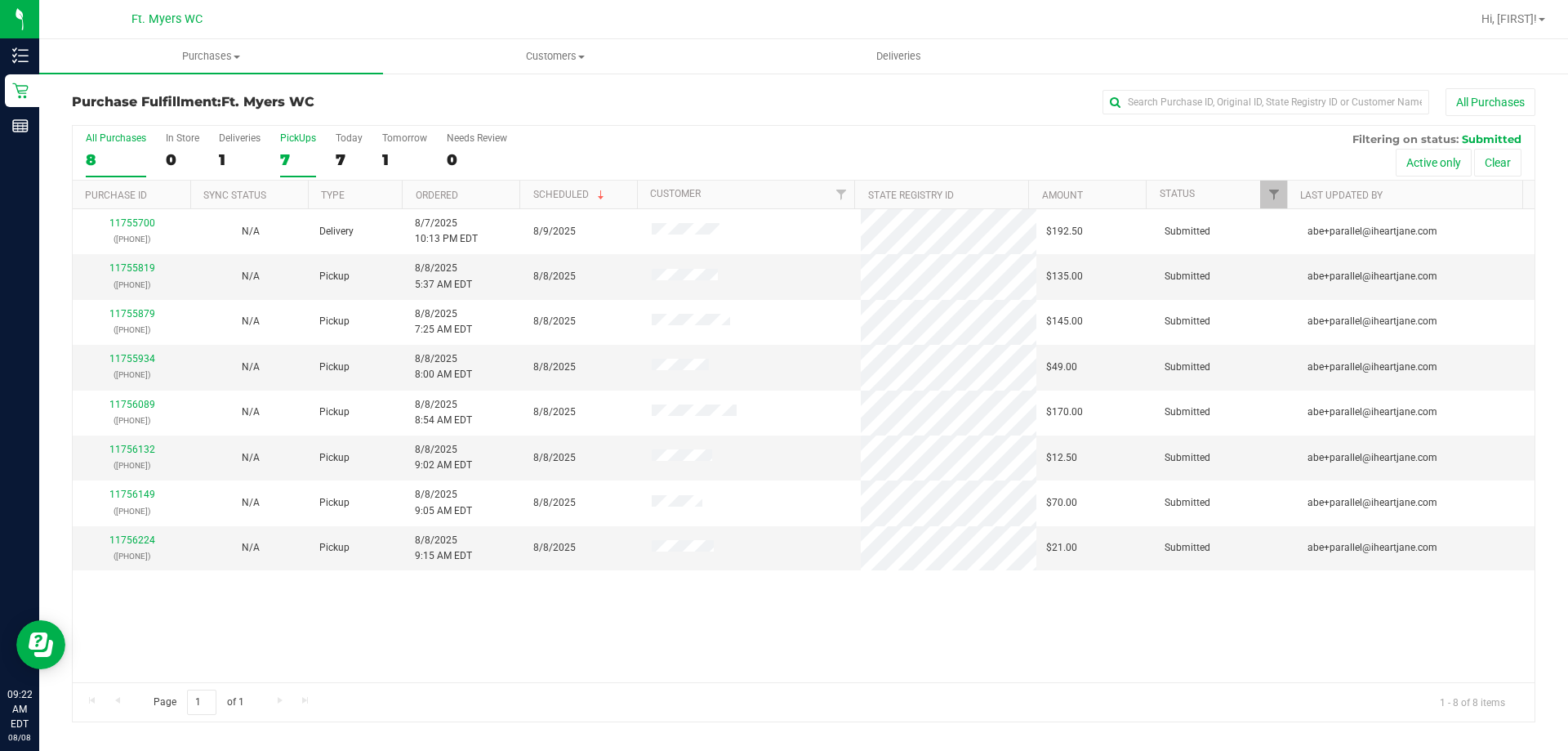 click on "PickUps
7" at bounding box center [298, 154] 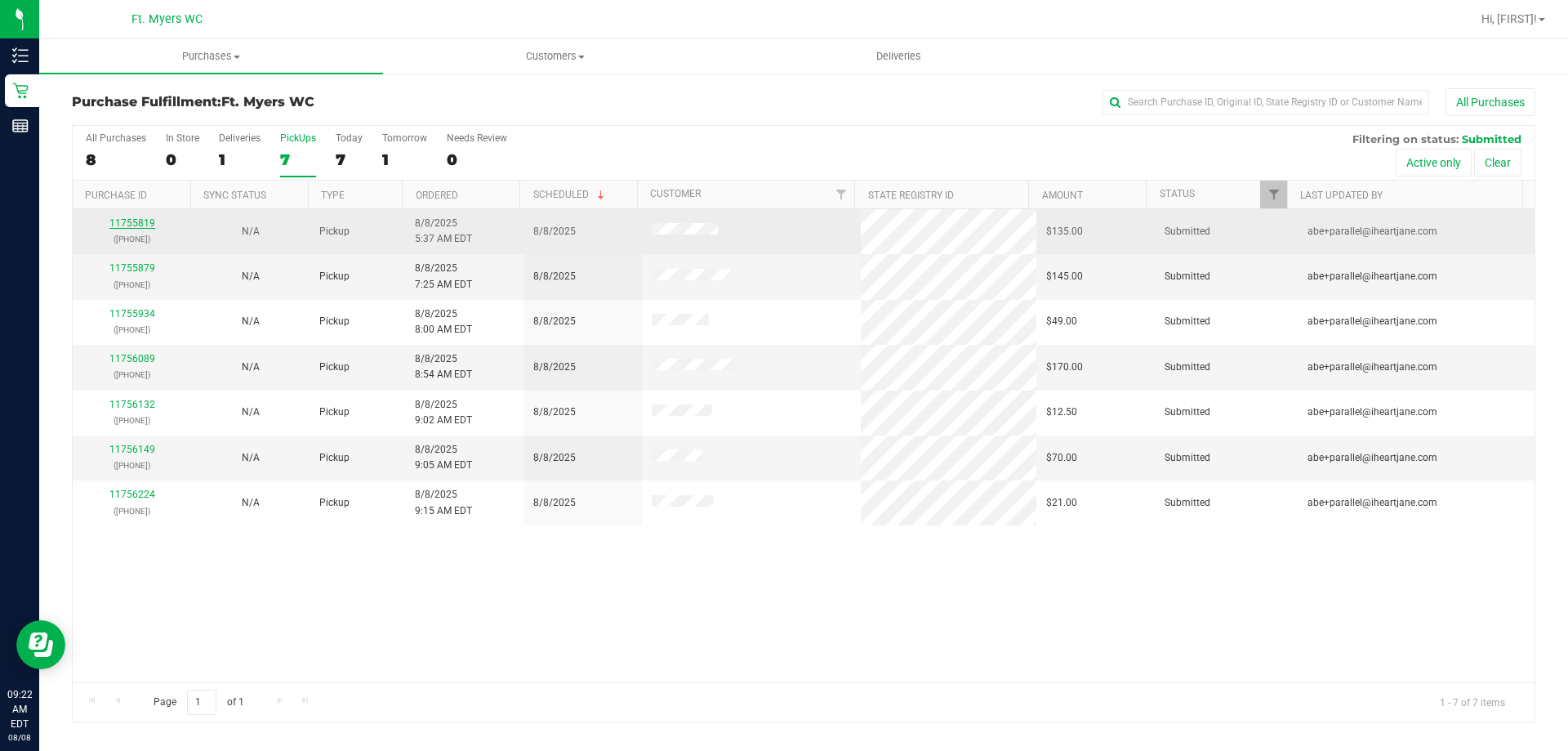 click on "11755819" at bounding box center [132, 223] 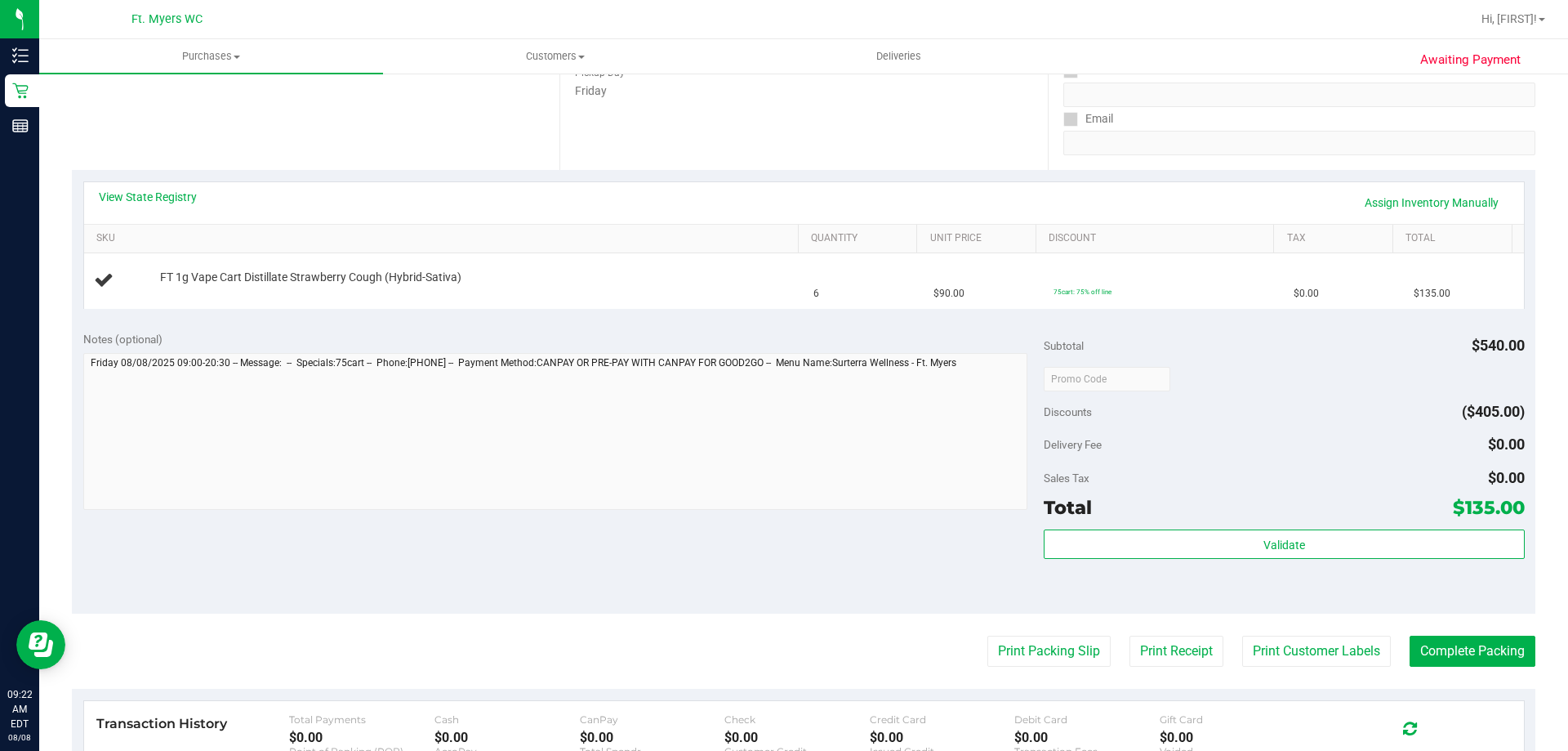 scroll, scrollTop: 245, scrollLeft: 0, axis: vertical 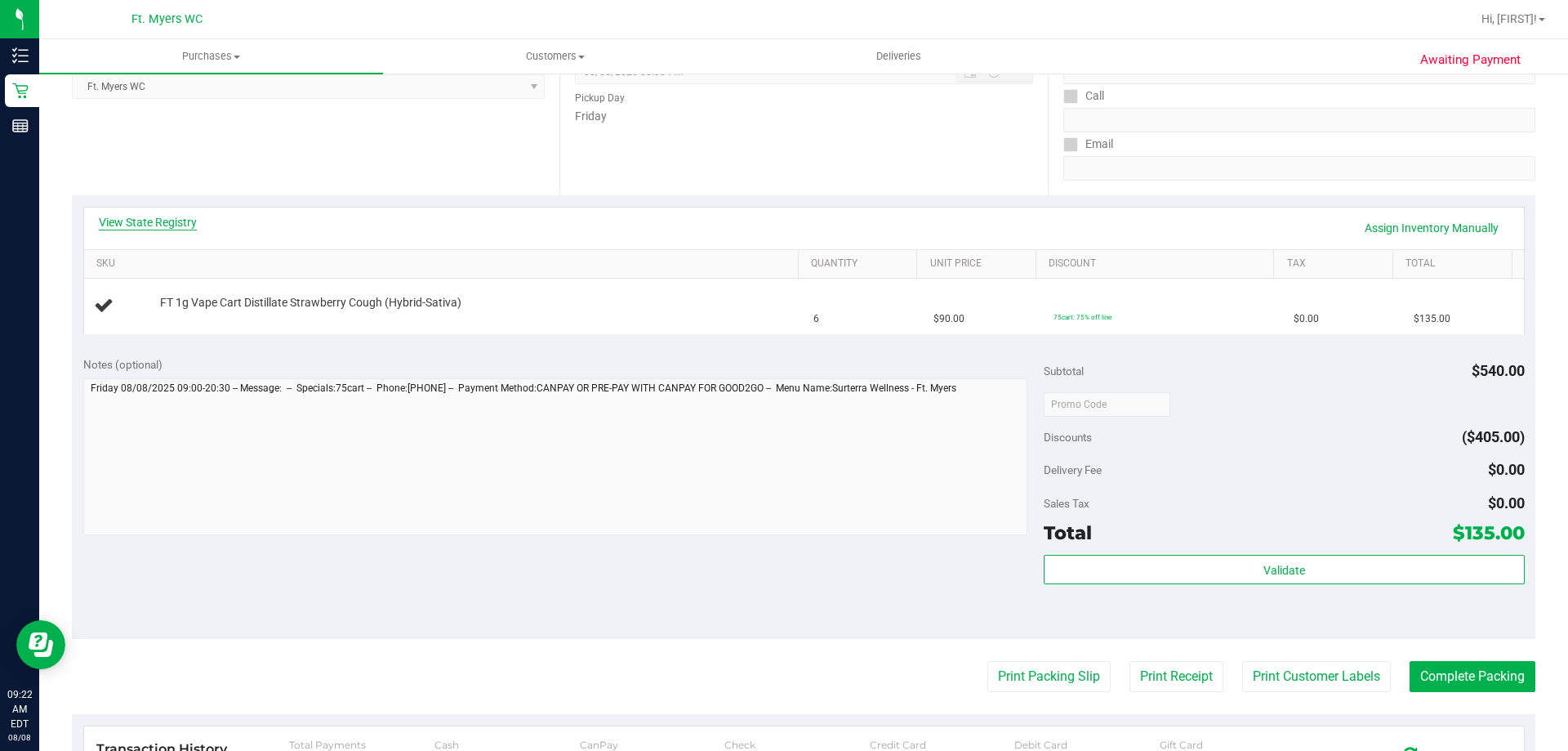 click on "View State Registry" at bounding box center (148, 222) 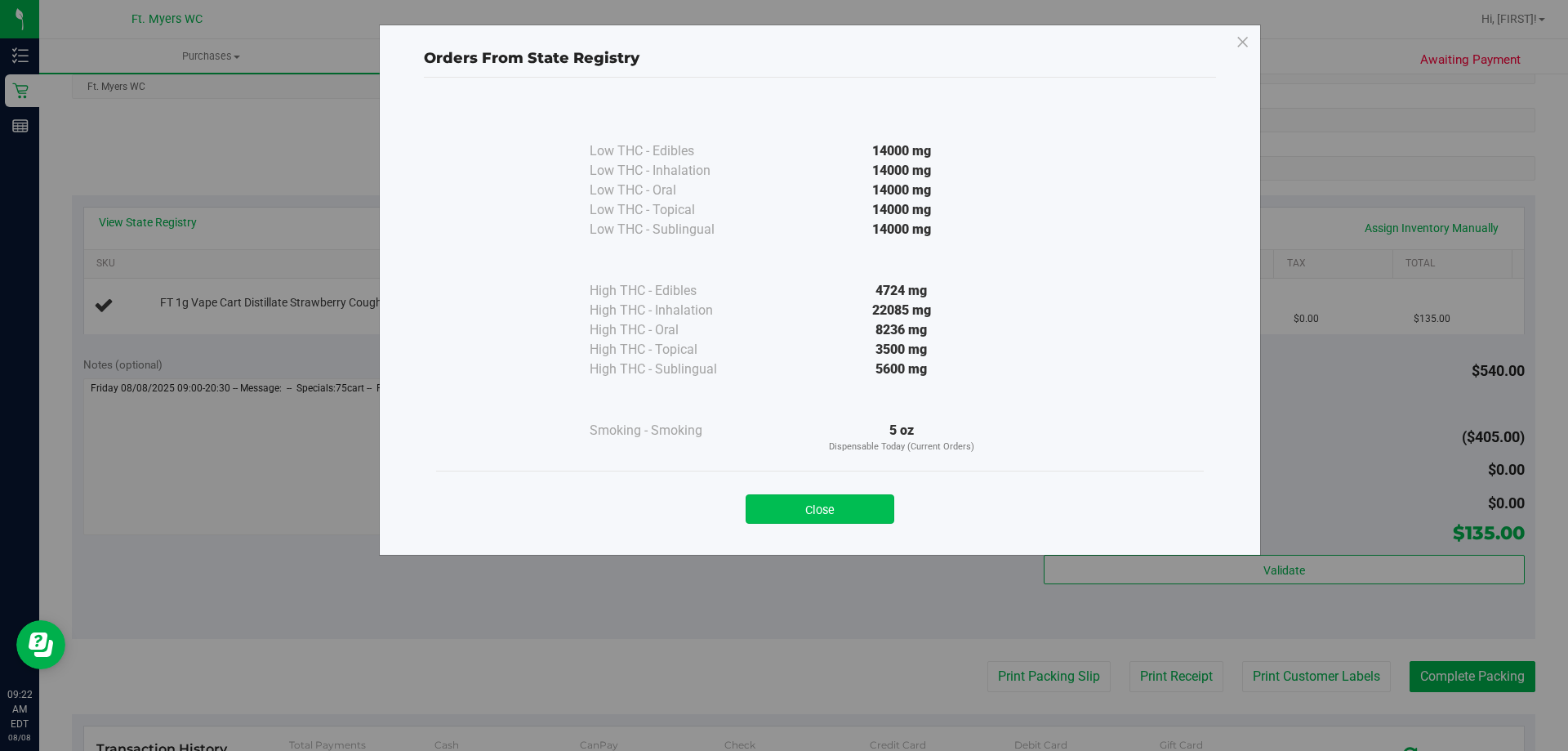click on "Close" at bounding box center (820, 509) 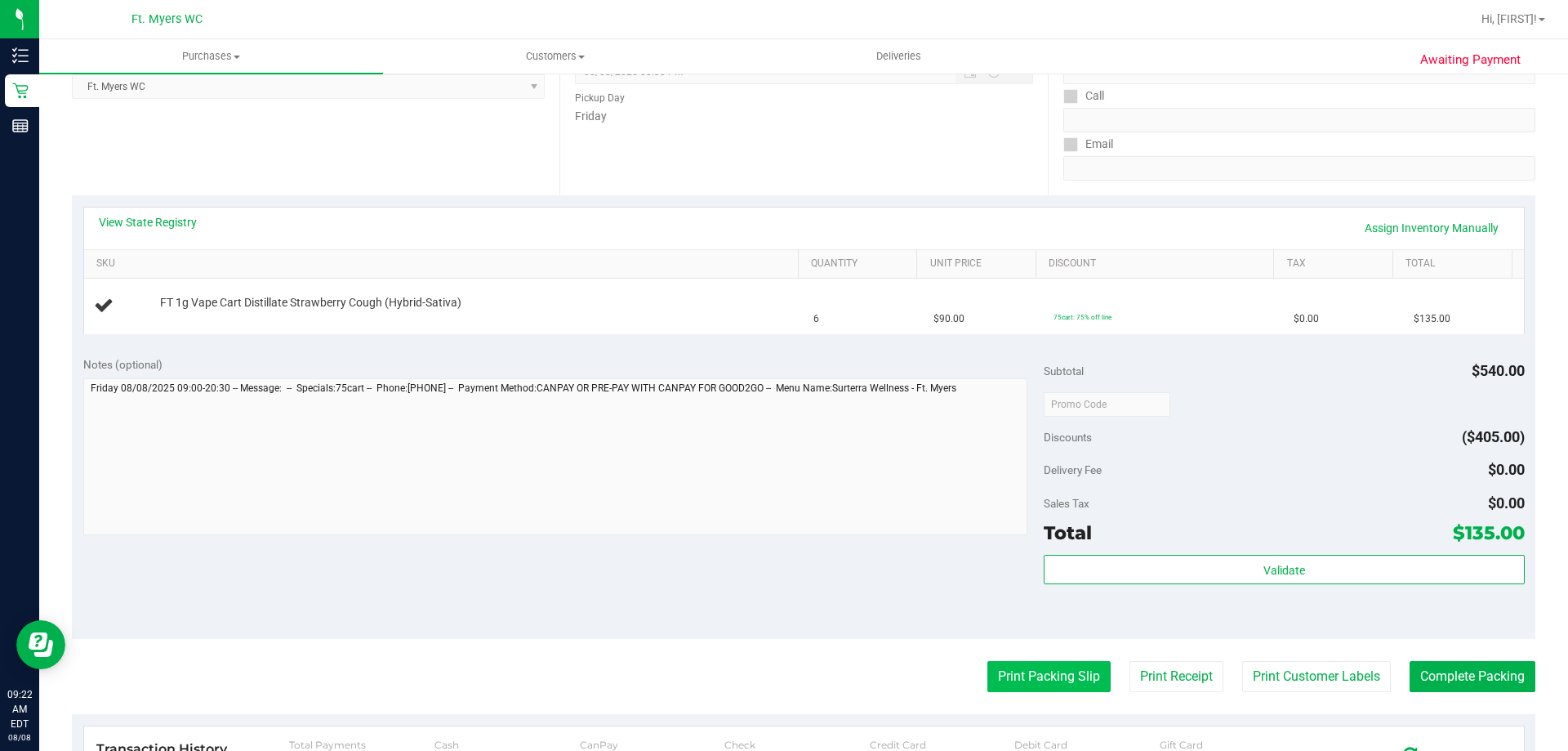 click on "Print Packing Slip" at bounding box center (1049, 677) 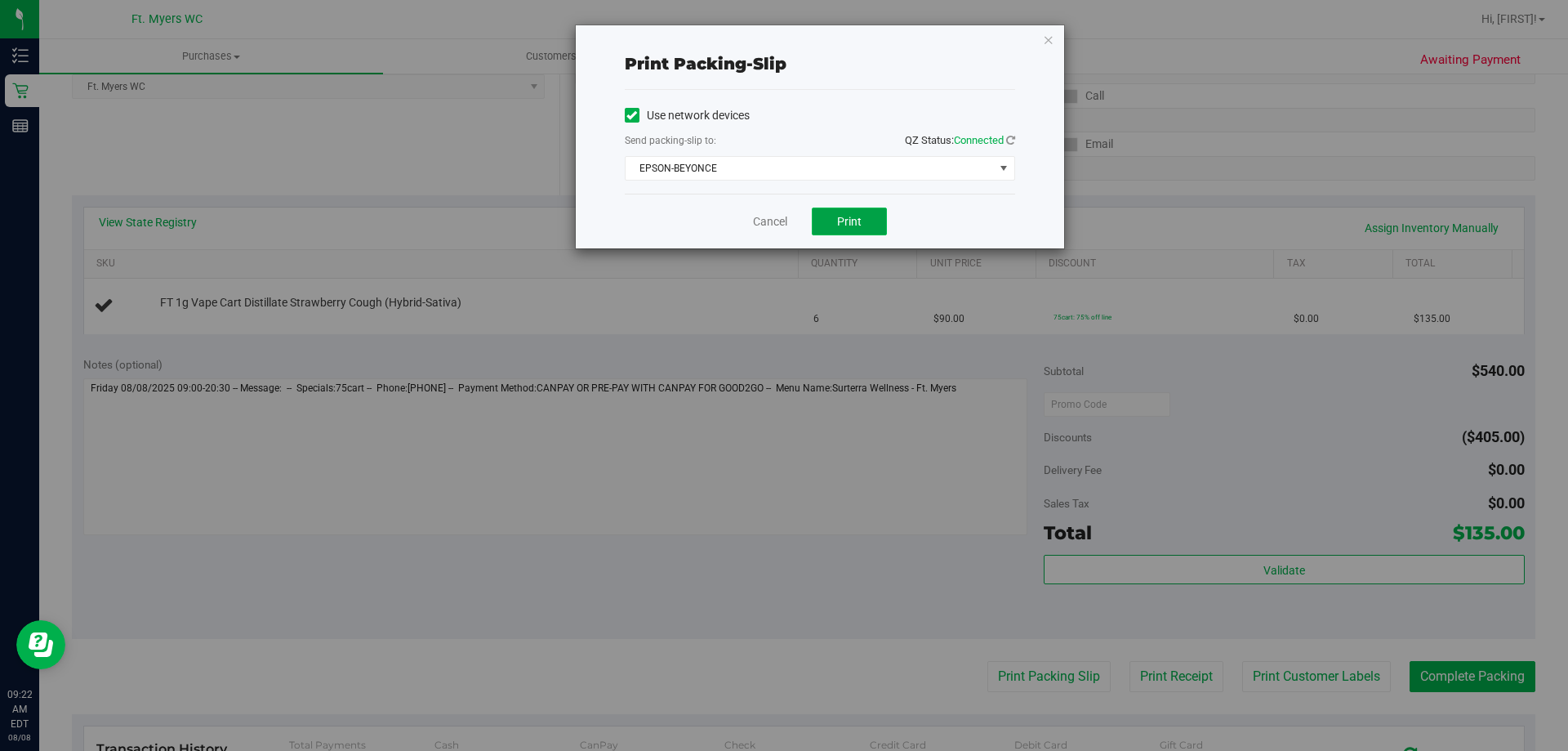 click on "Print" at bounding box center [849, 221] 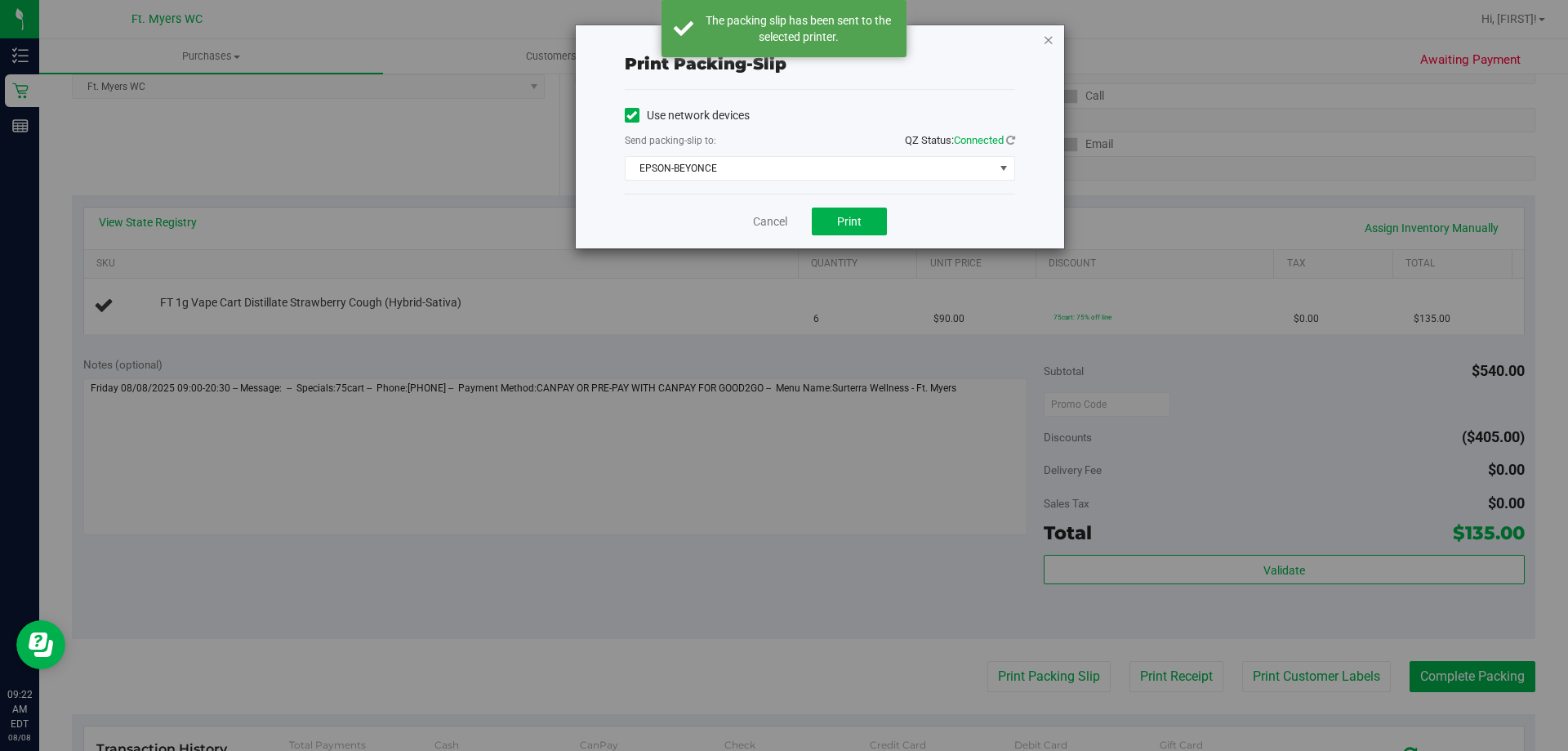 click at bounding box center [1049, 39] 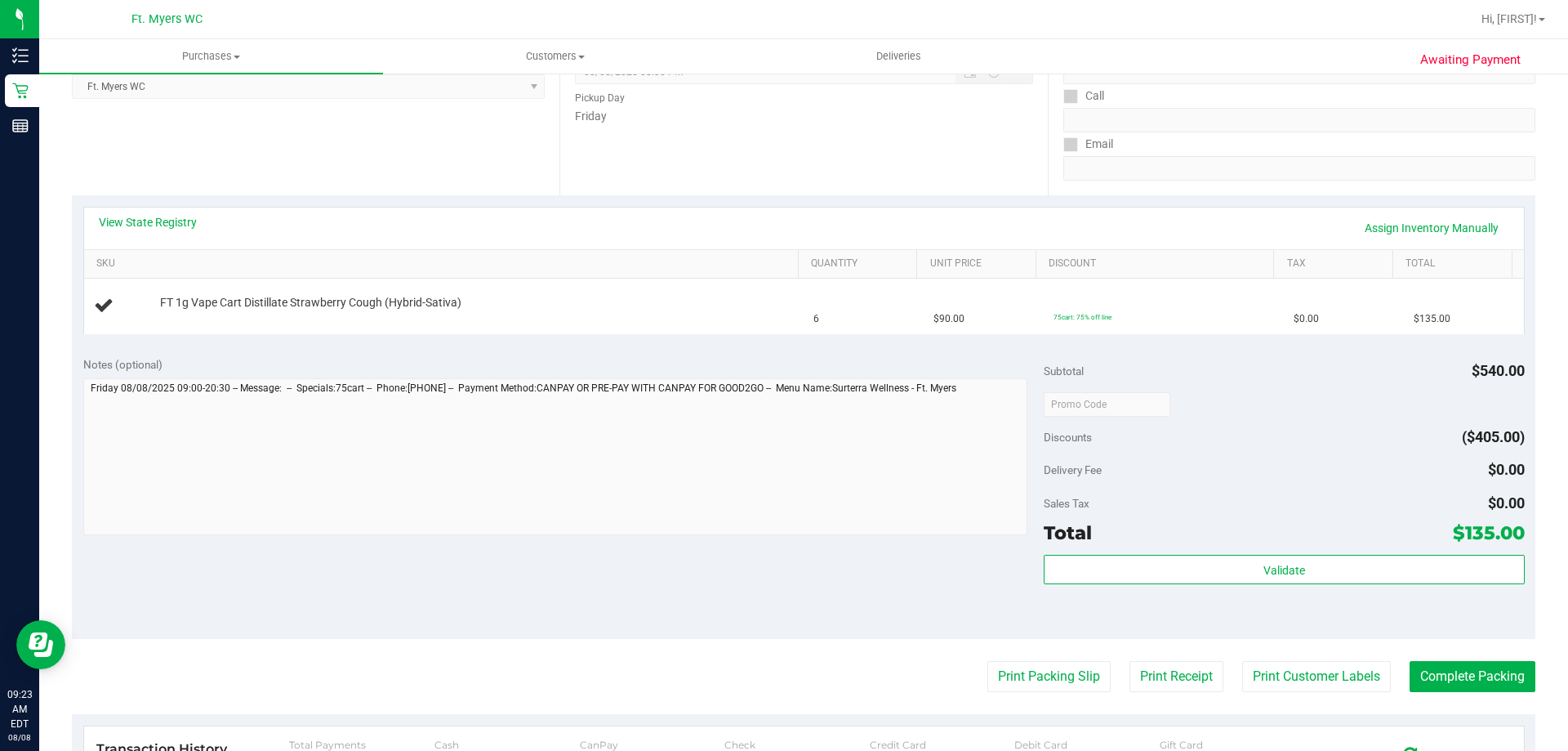 type 